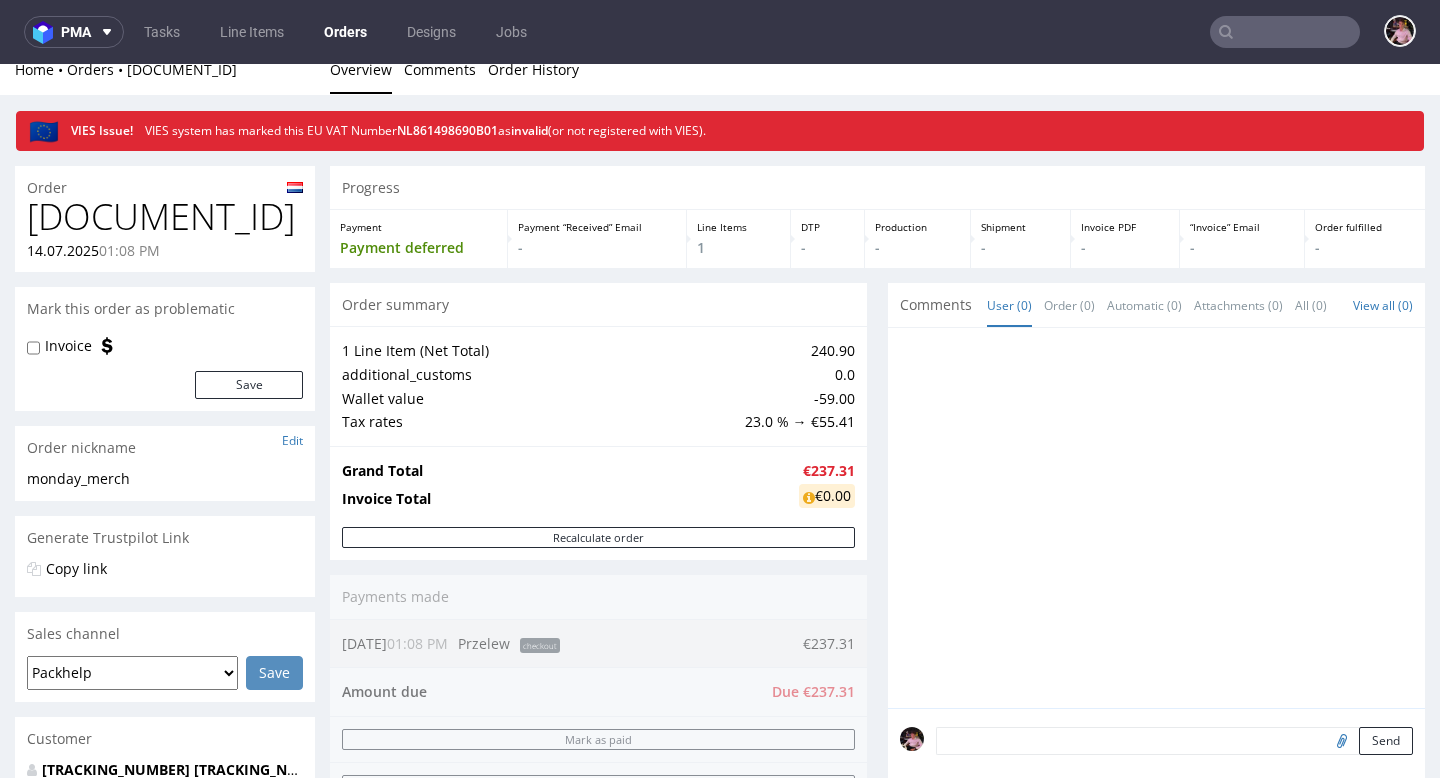 scroll, scrollTop: 0, scrollLeft: 0, axis: both 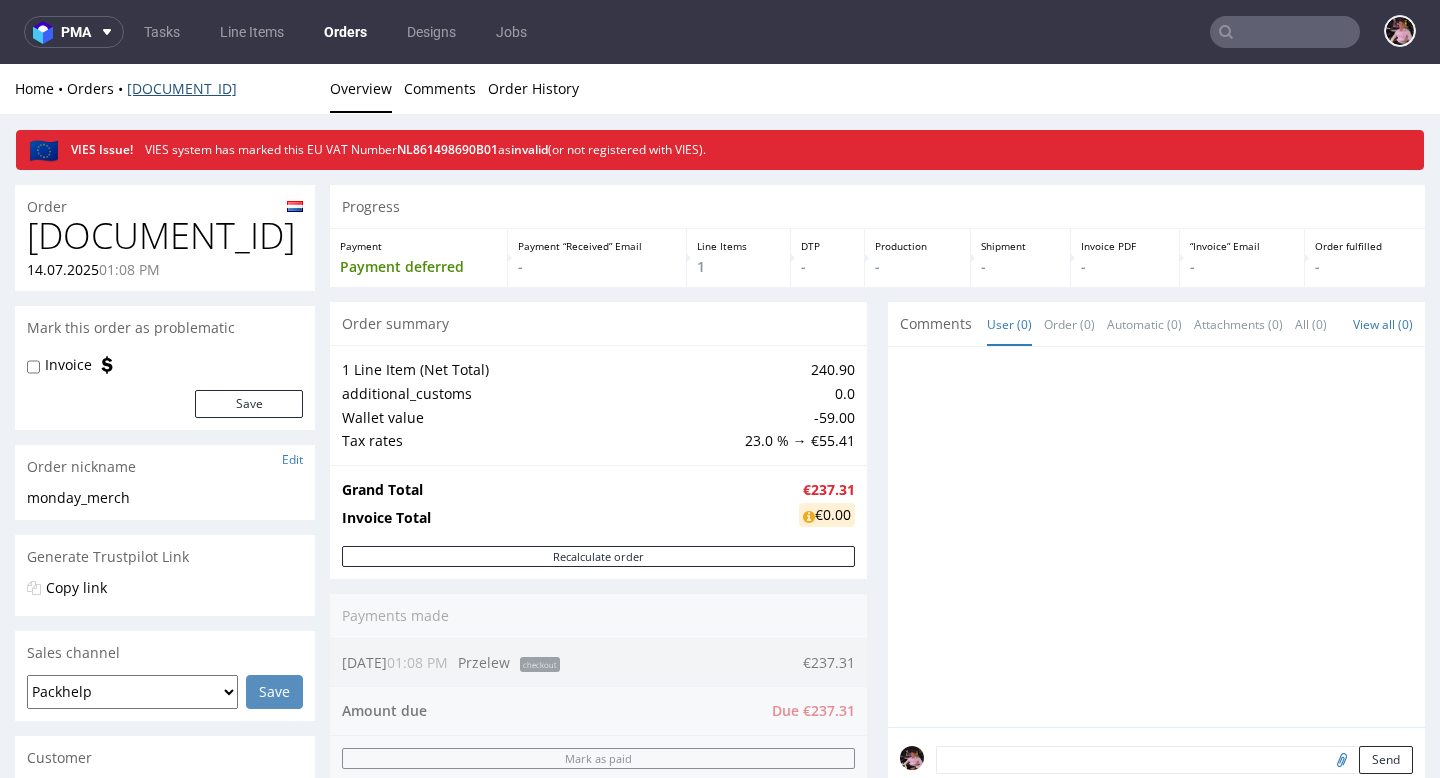 click on "[DOCUMENT_ID]" at bounding box center (182, 88) 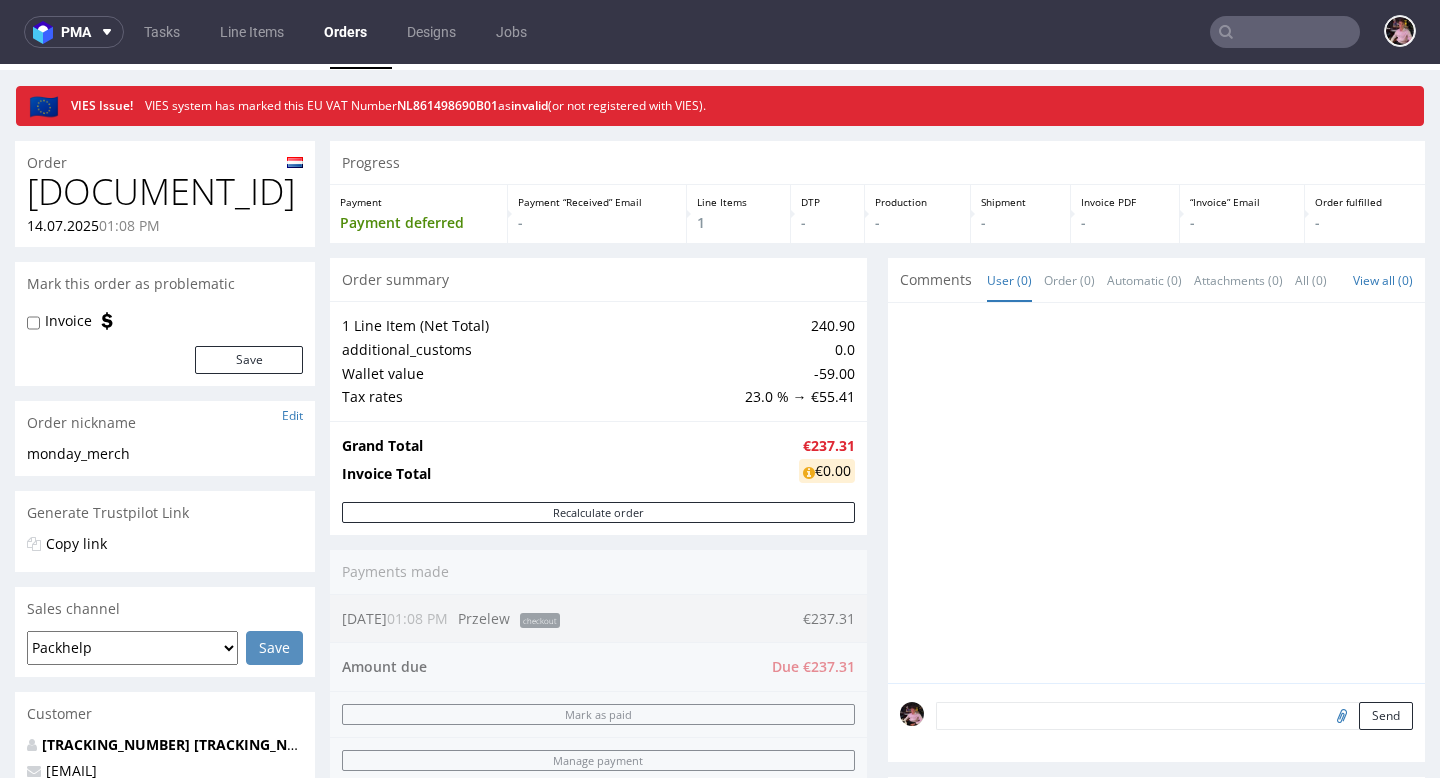 scroll, scrollTop: 0, scrollLeft: 0, axis: both 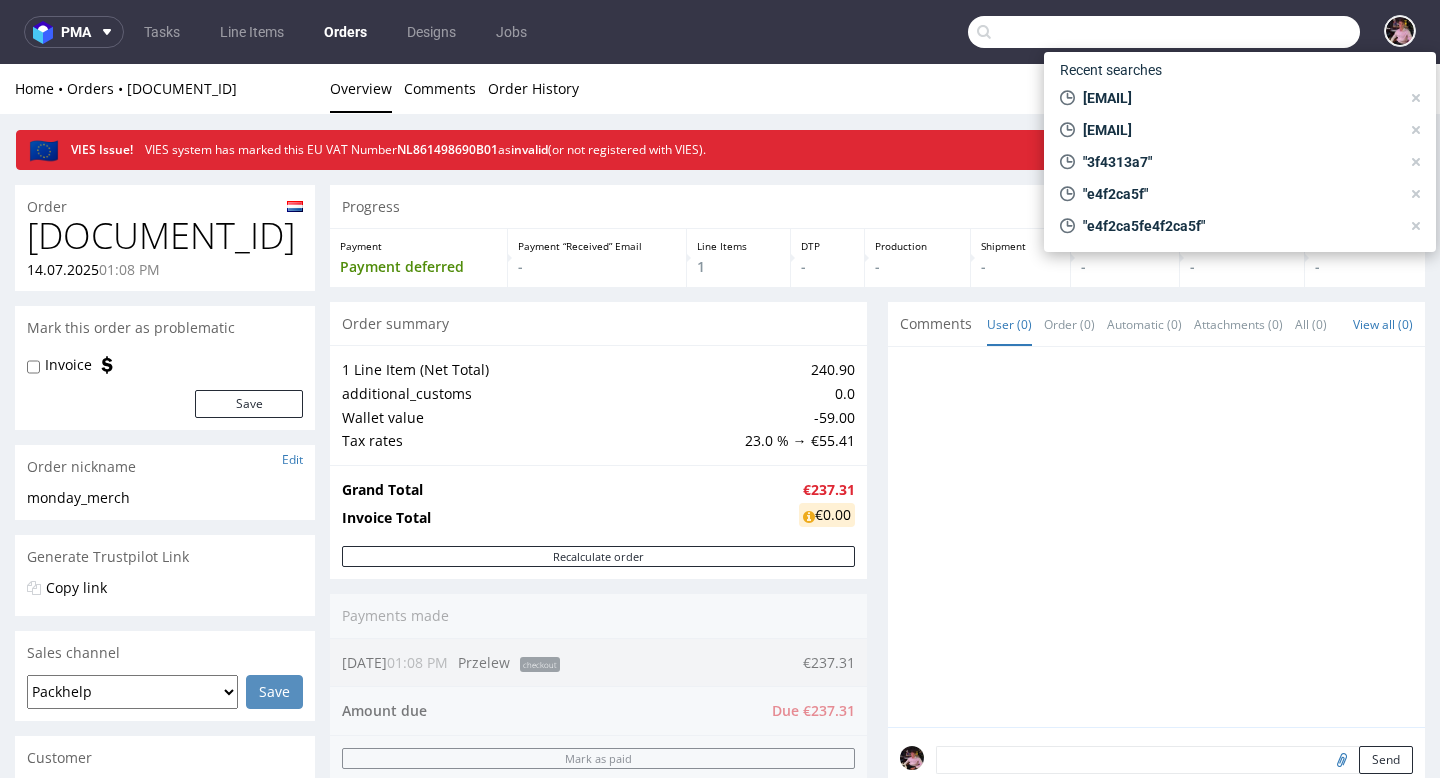 click at bounding box center [1164, 32] 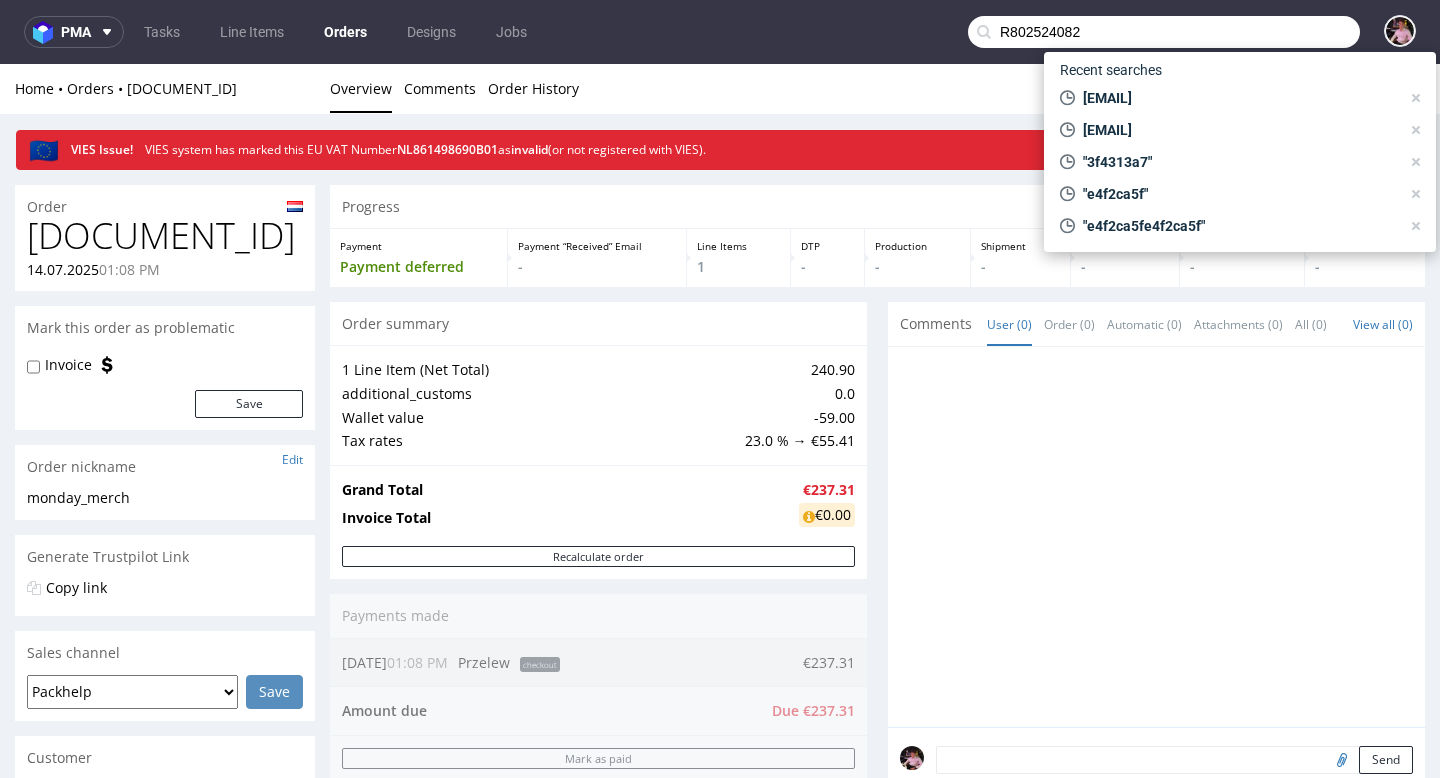type on "R802524082" 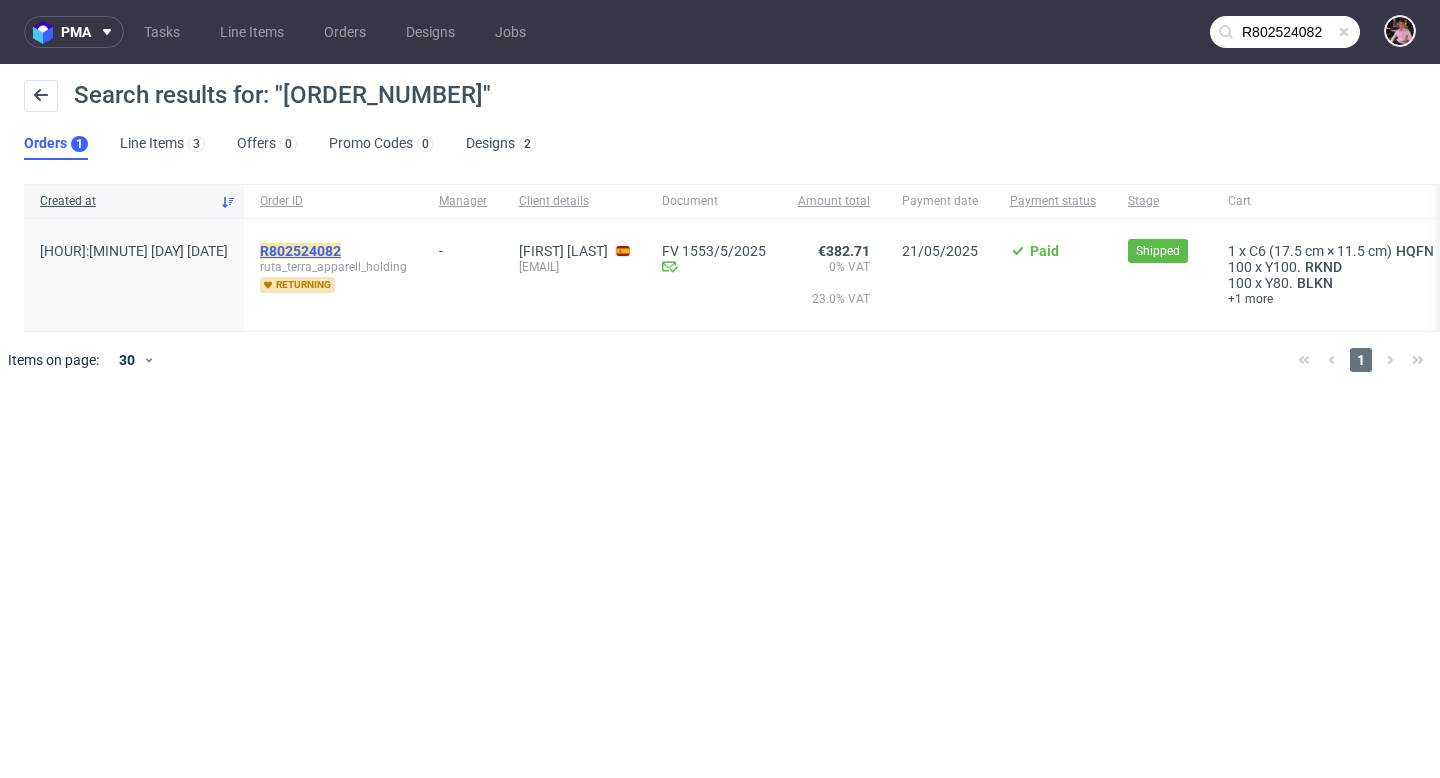 click on "R802524082" 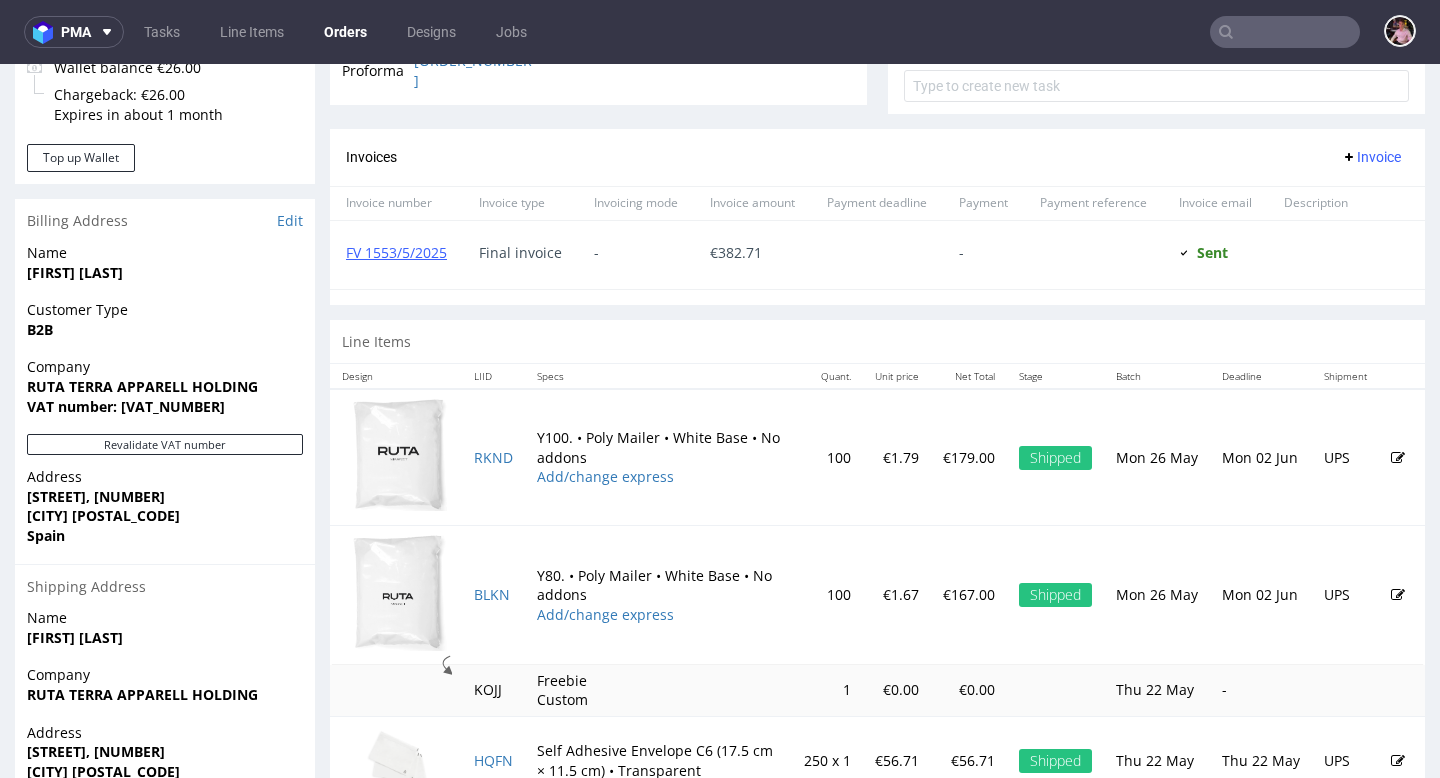 scroll, scrollTop: 844, scrollLeft: 0, axis: vertical 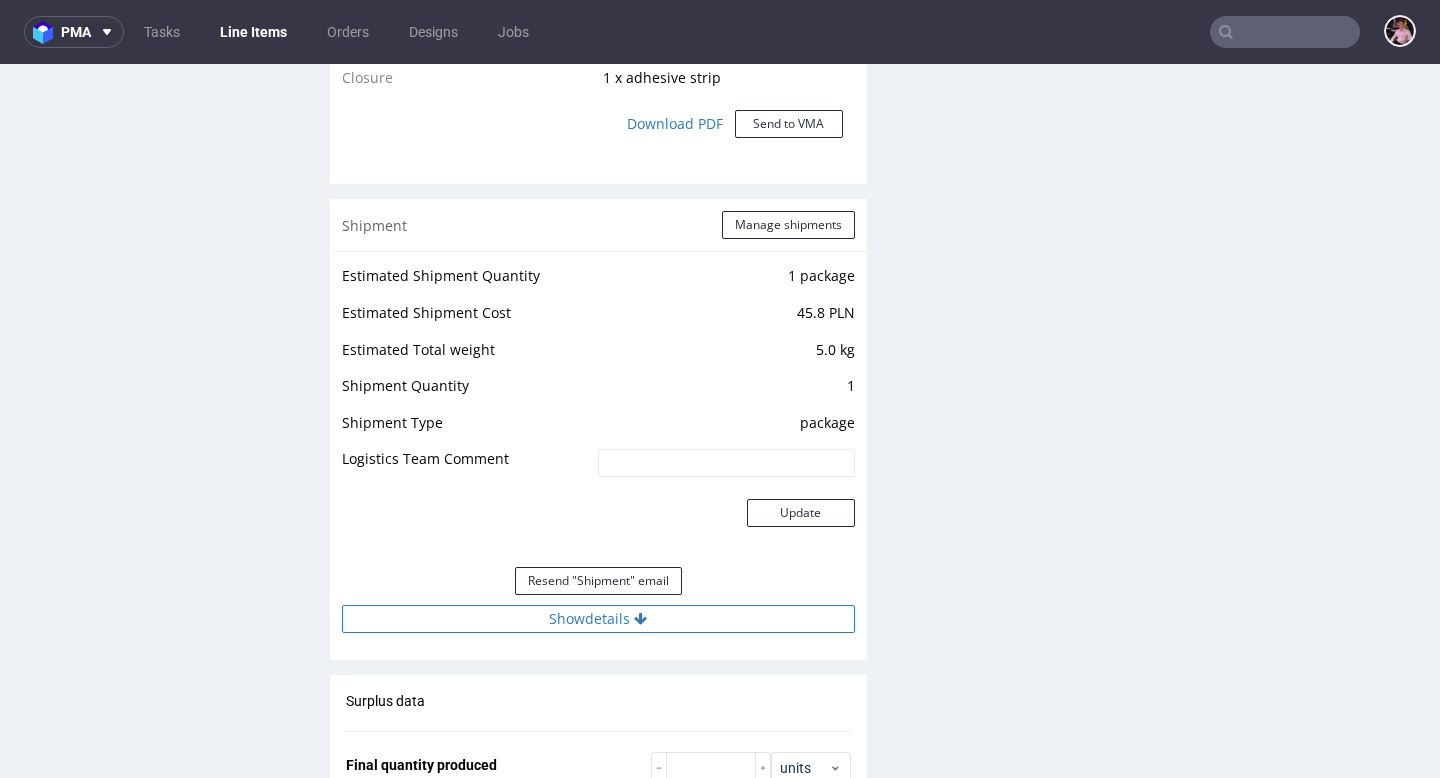 click on "Show  details" at bounding box center (598, 619) 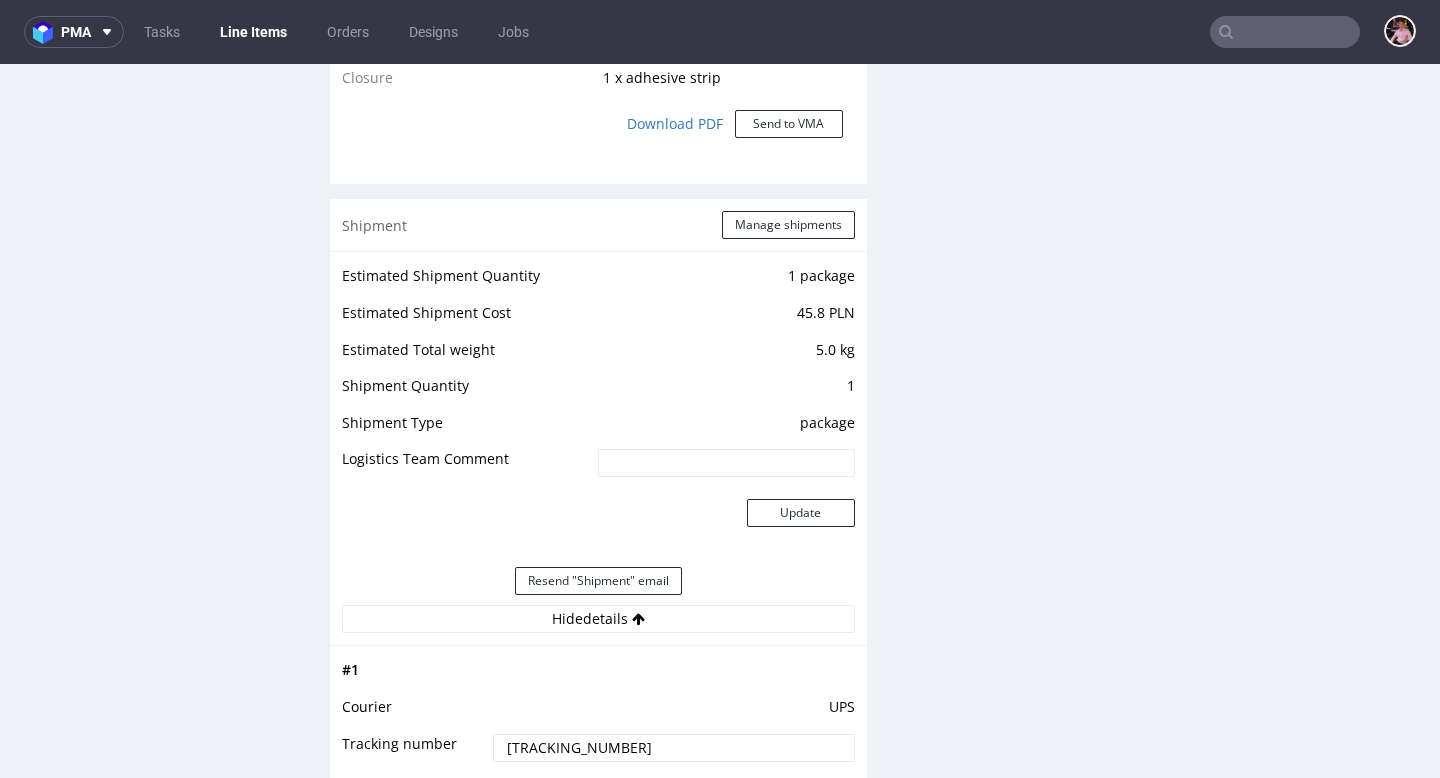 scroll, scrollTop: 2271, scrollLeft: 0, axis: vertical 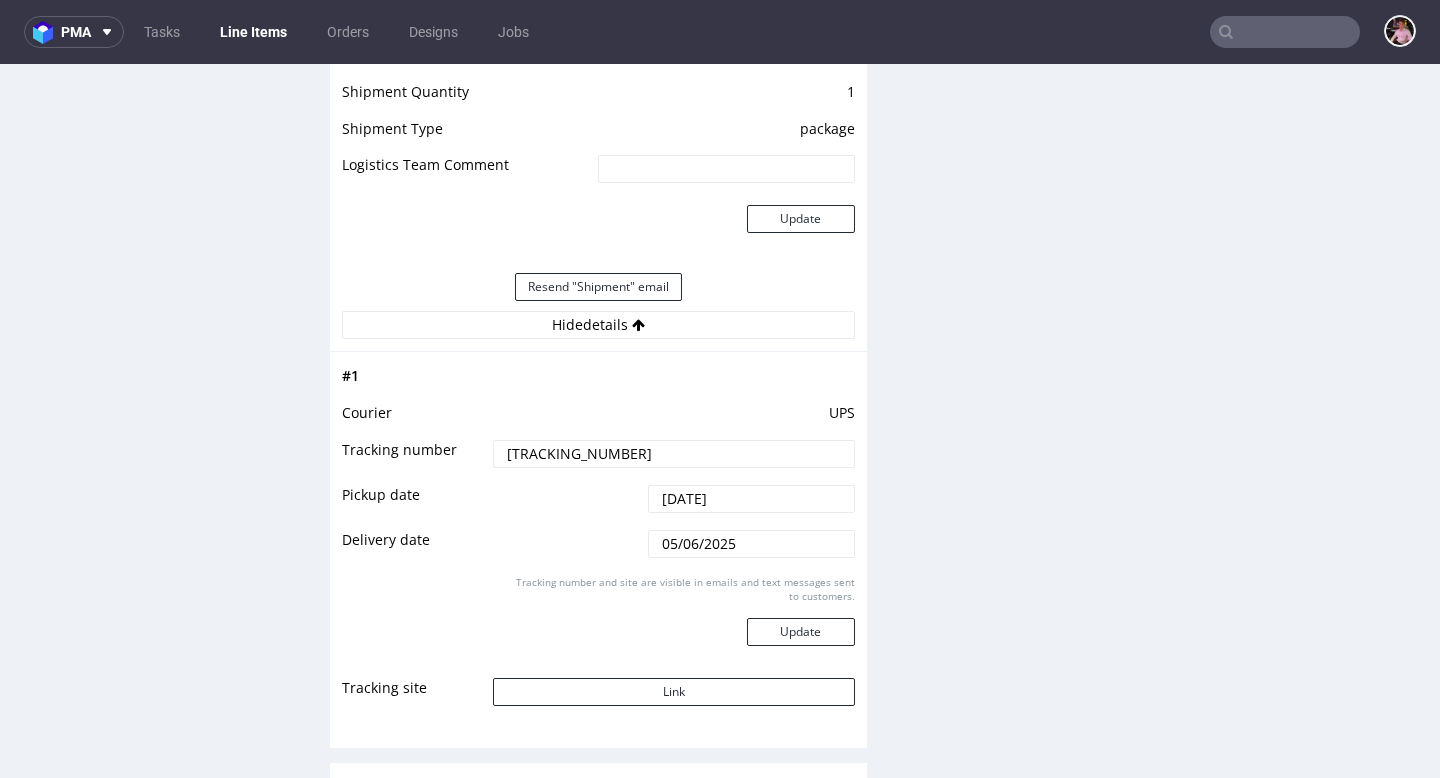 drag, startPoint x: 676, startPoint y: 447, endPoint x: 449, endPoint y: 447, distance: 227 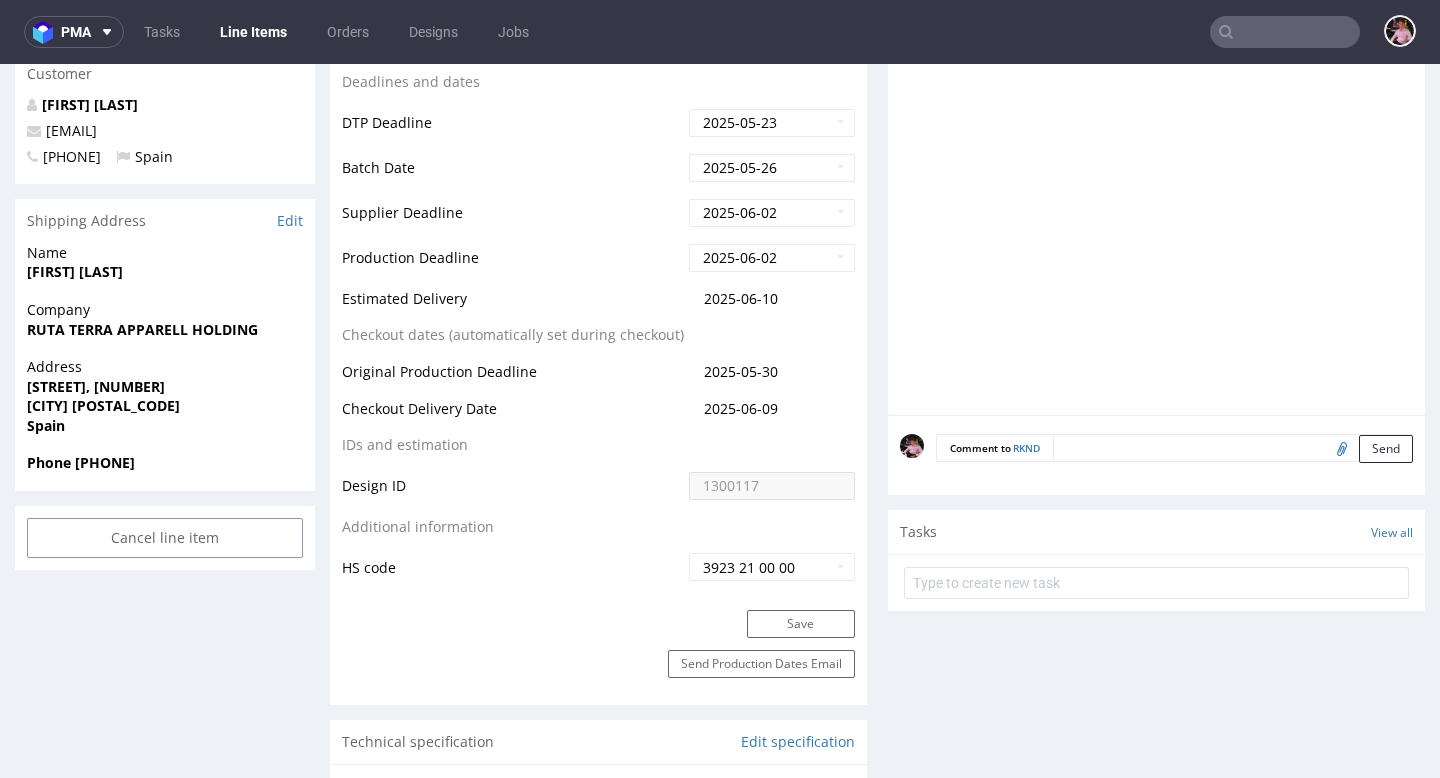 scroll, scrollTop: 0, scrollLeft: 0, axis: both 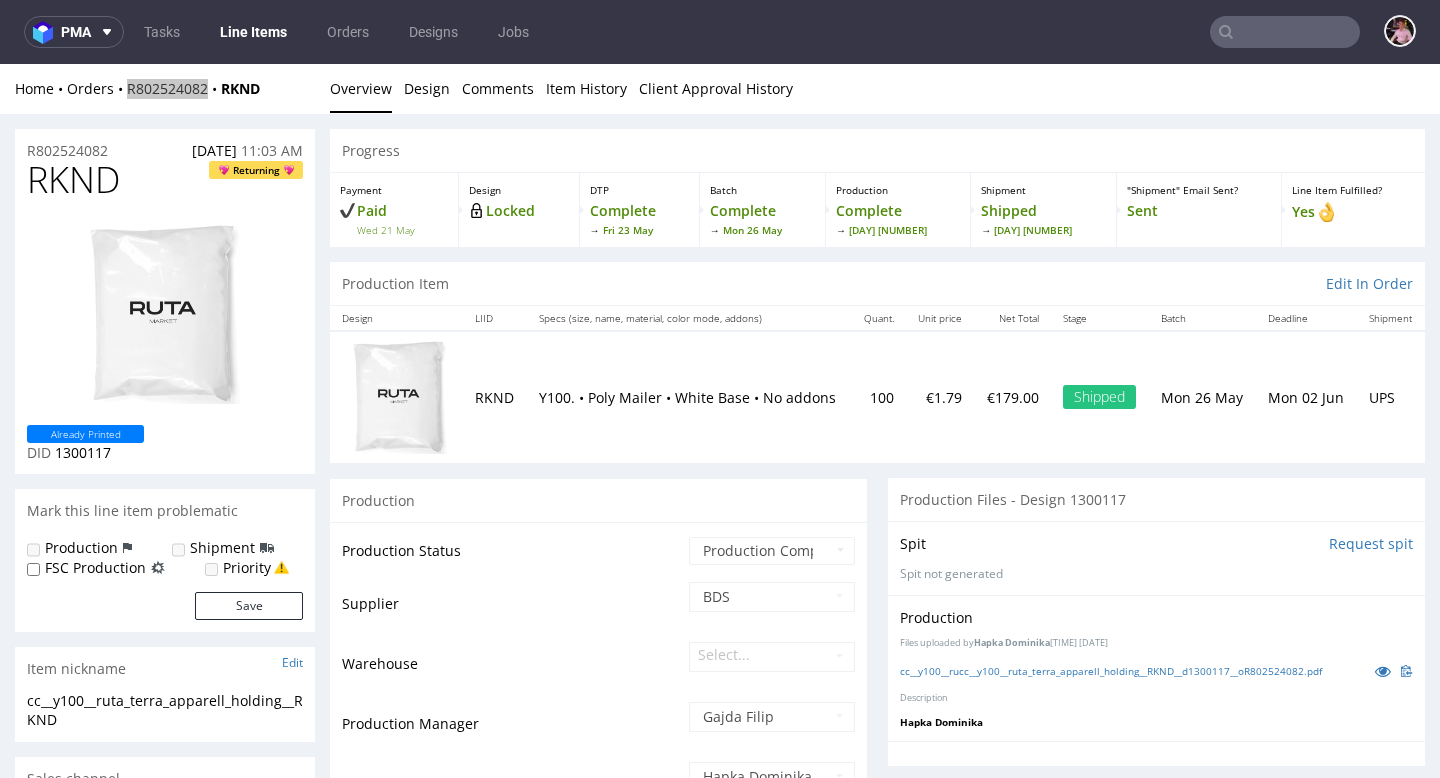 click at bounding box center (1285, 32) 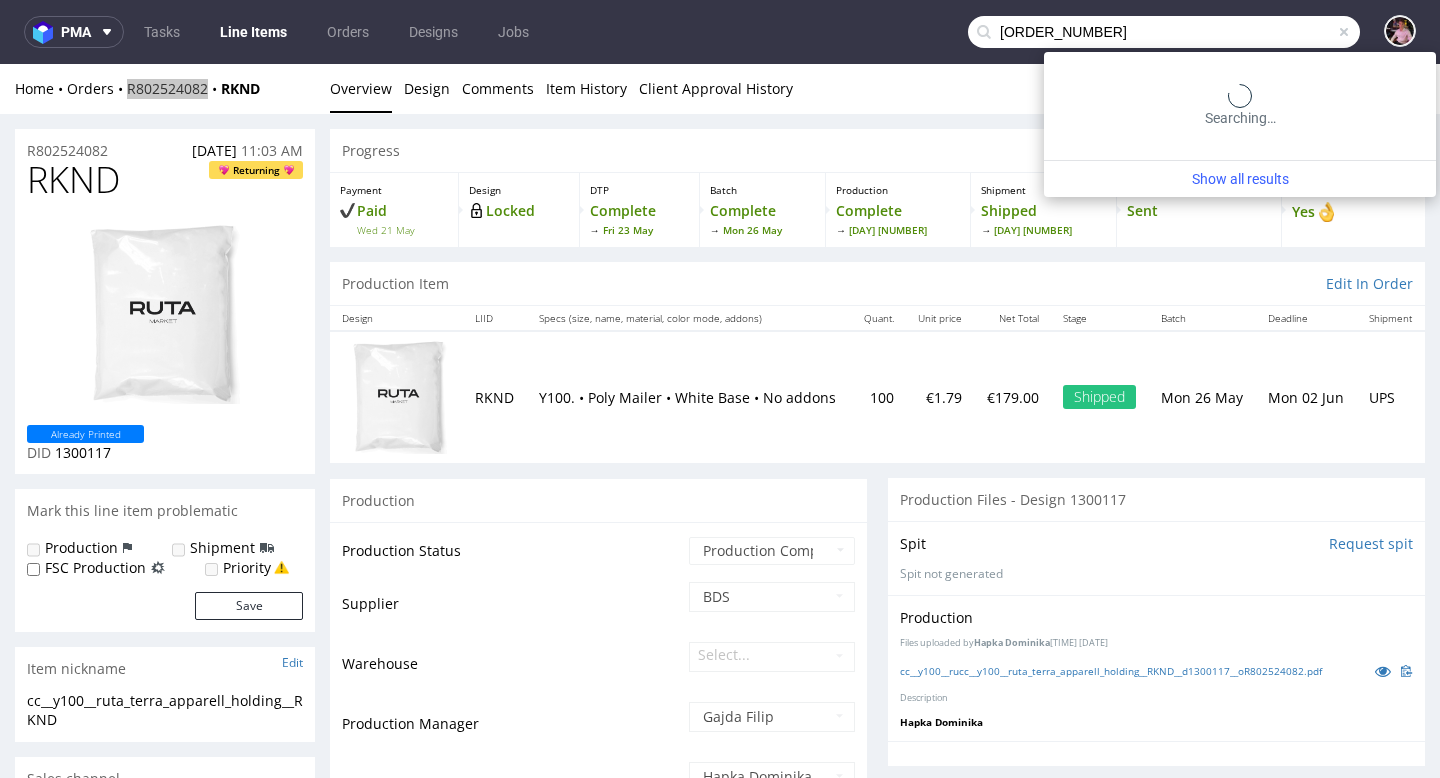 type on "[ORDER_NUMBER]" 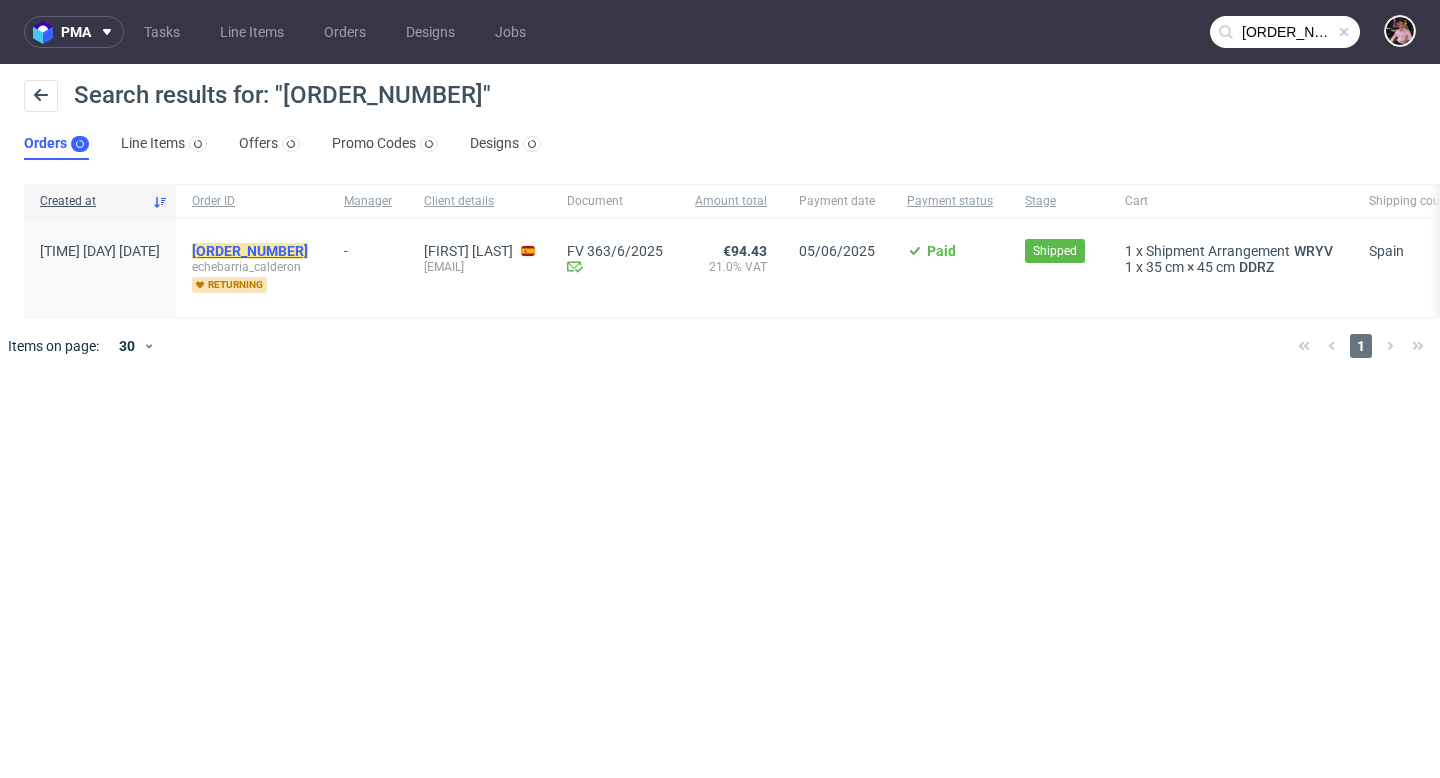 click on "[ORDER_NUMBER]" 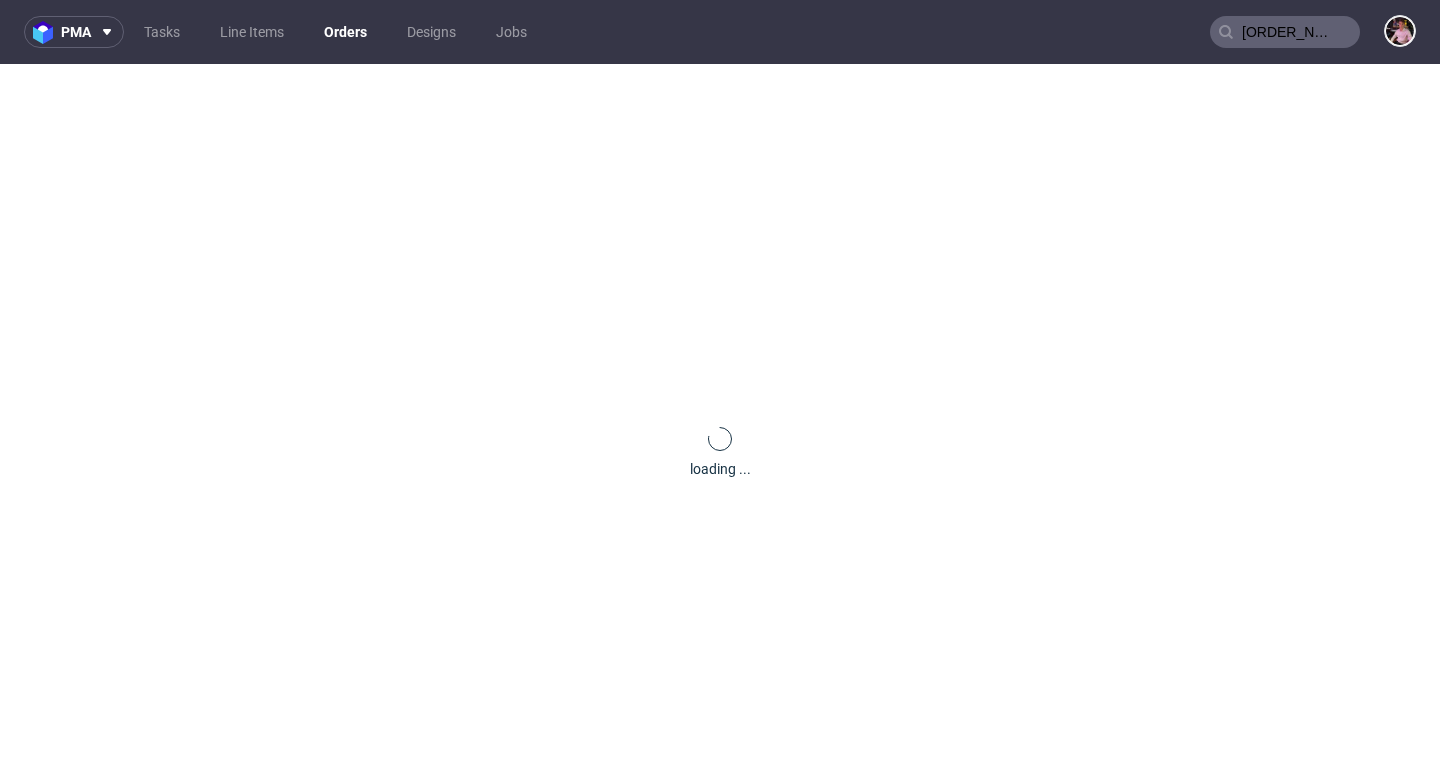 type 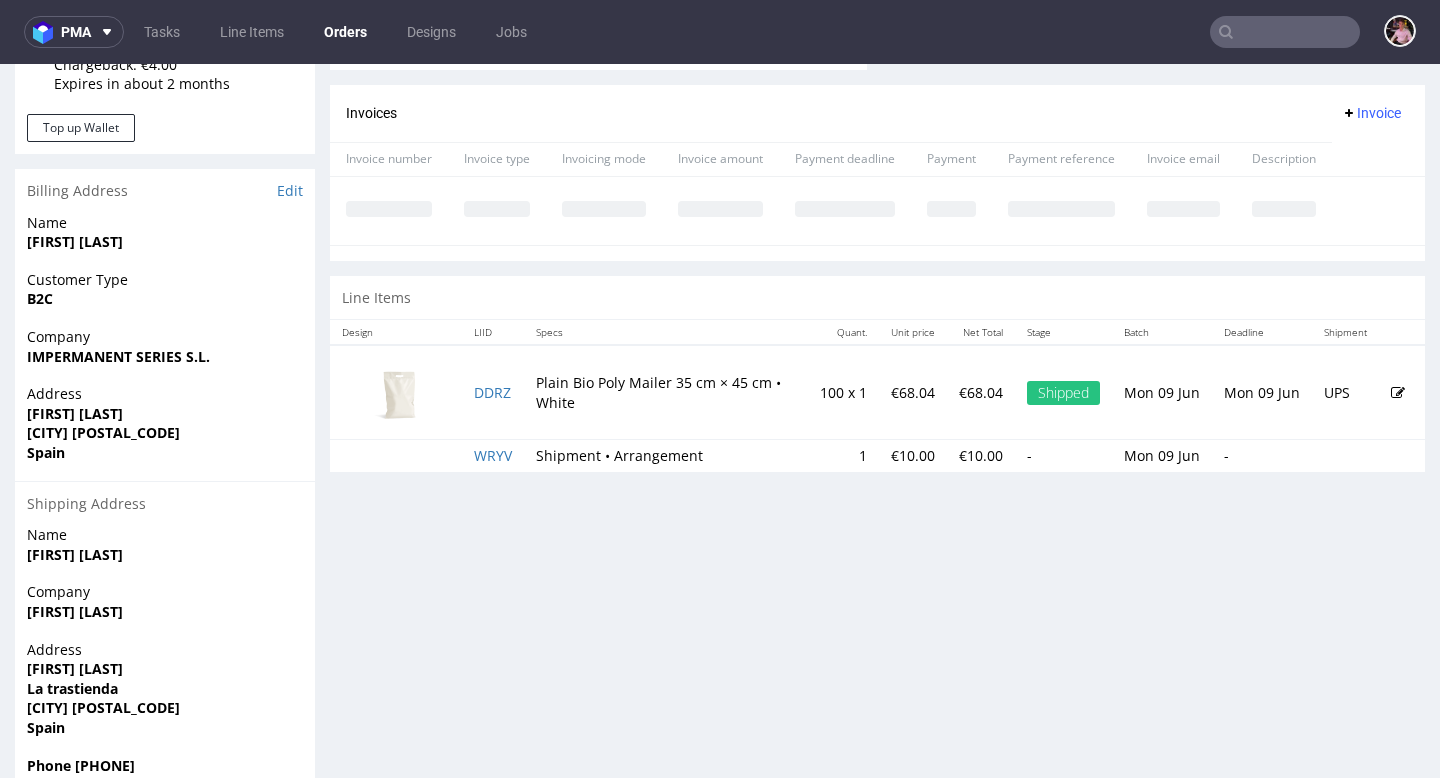 scroll, scrollTop: 833, scrollLeft: 0, axis: vertical 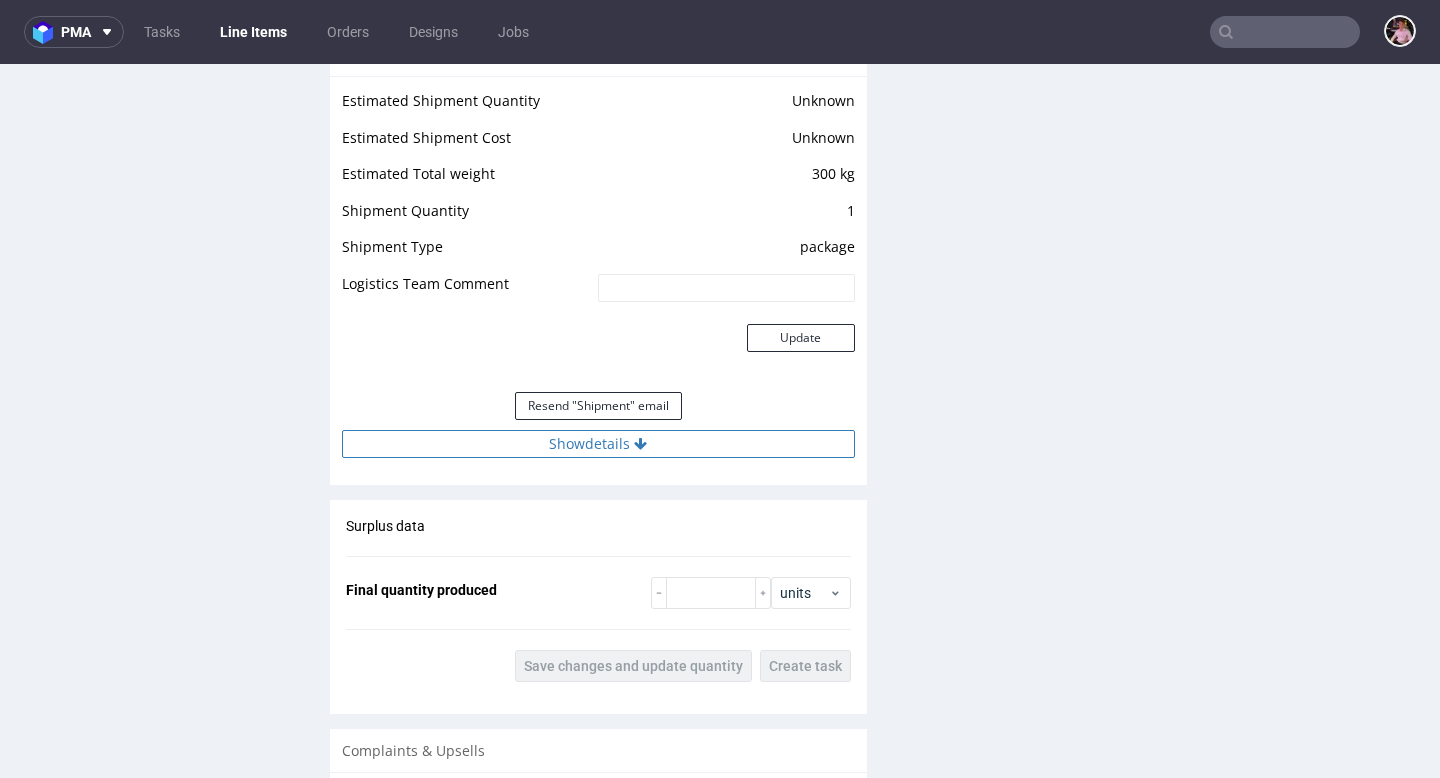 click on "Show  details" at bounding box center [598, 444] 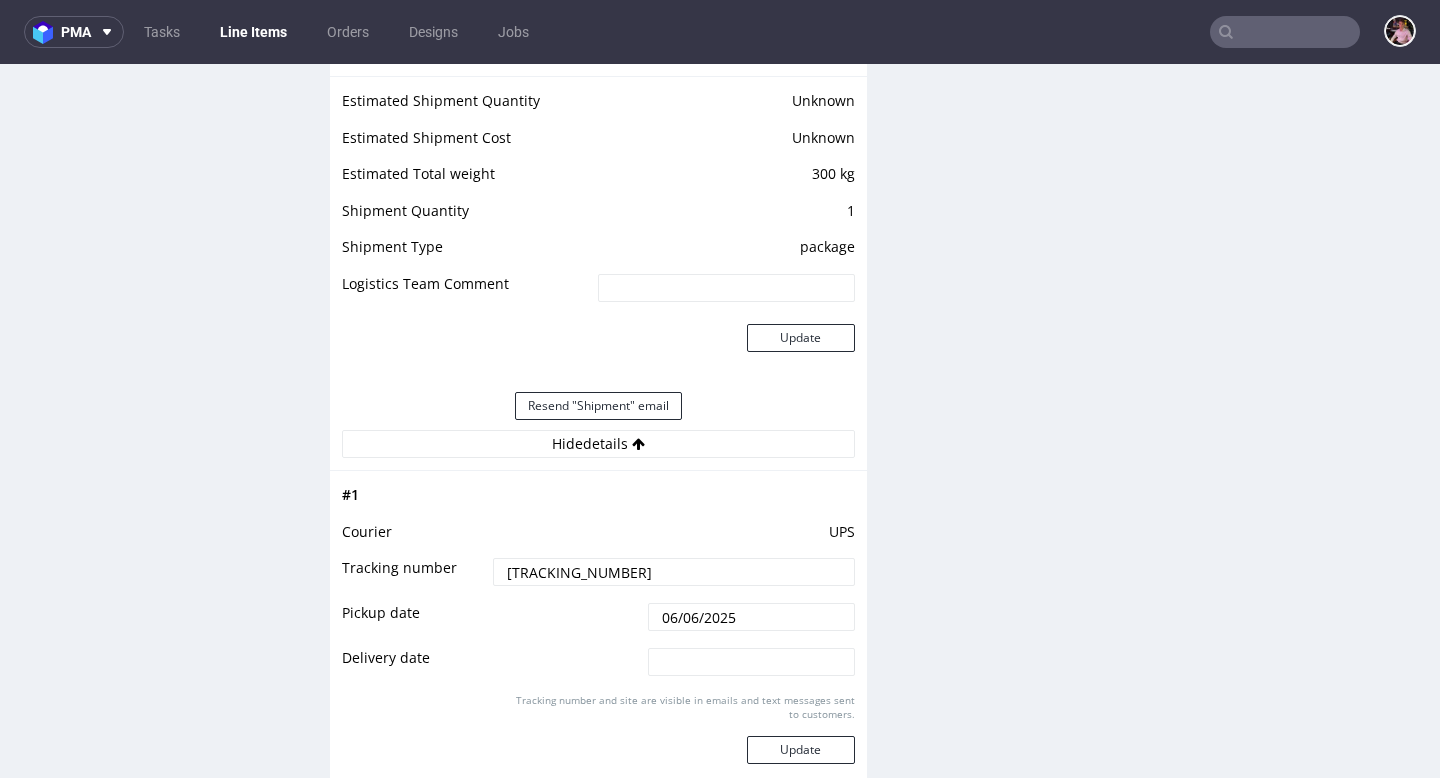 click on "[TRACKING_NUMBER]" at bounding box center (673, 572) 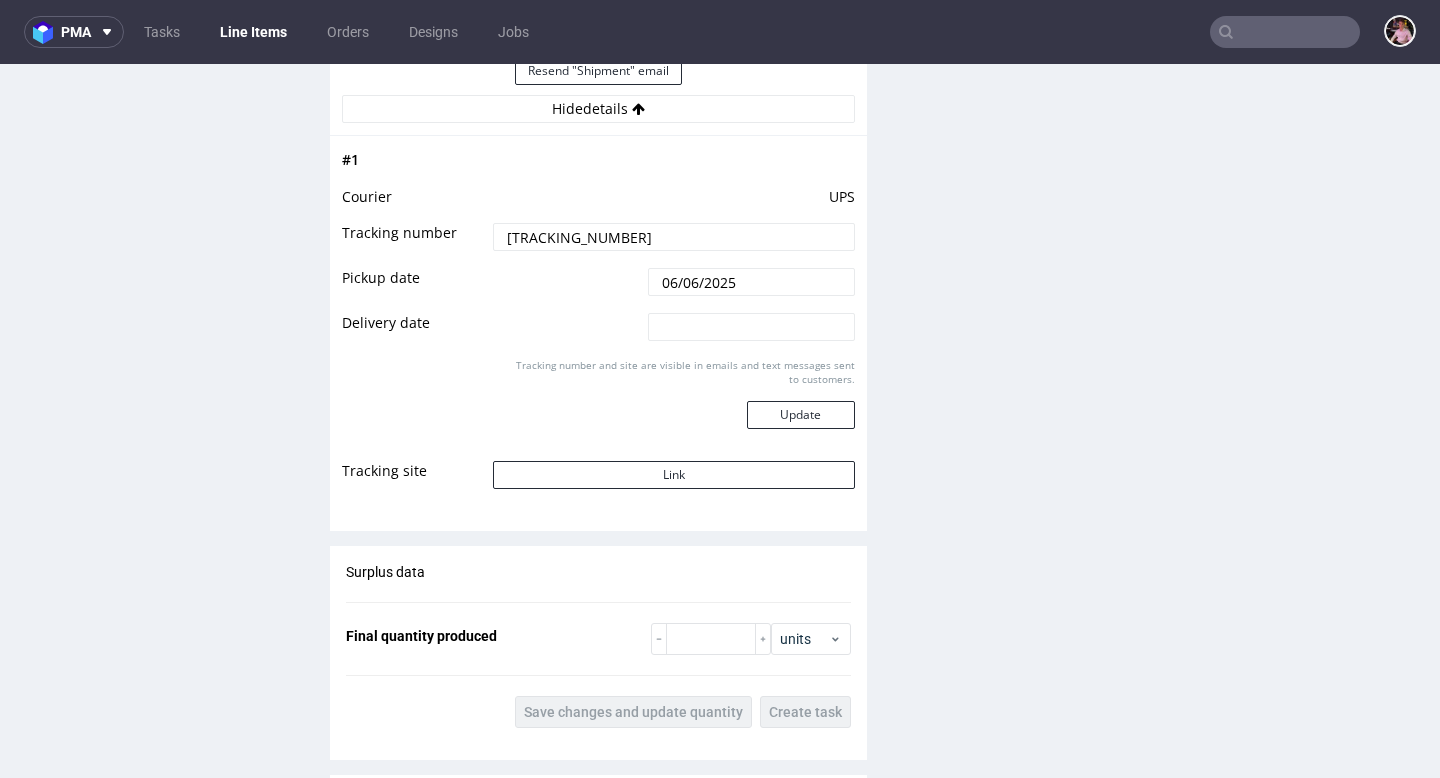 scroll, scrollTop: 2075, scrollLeft: 0, axis: vertical 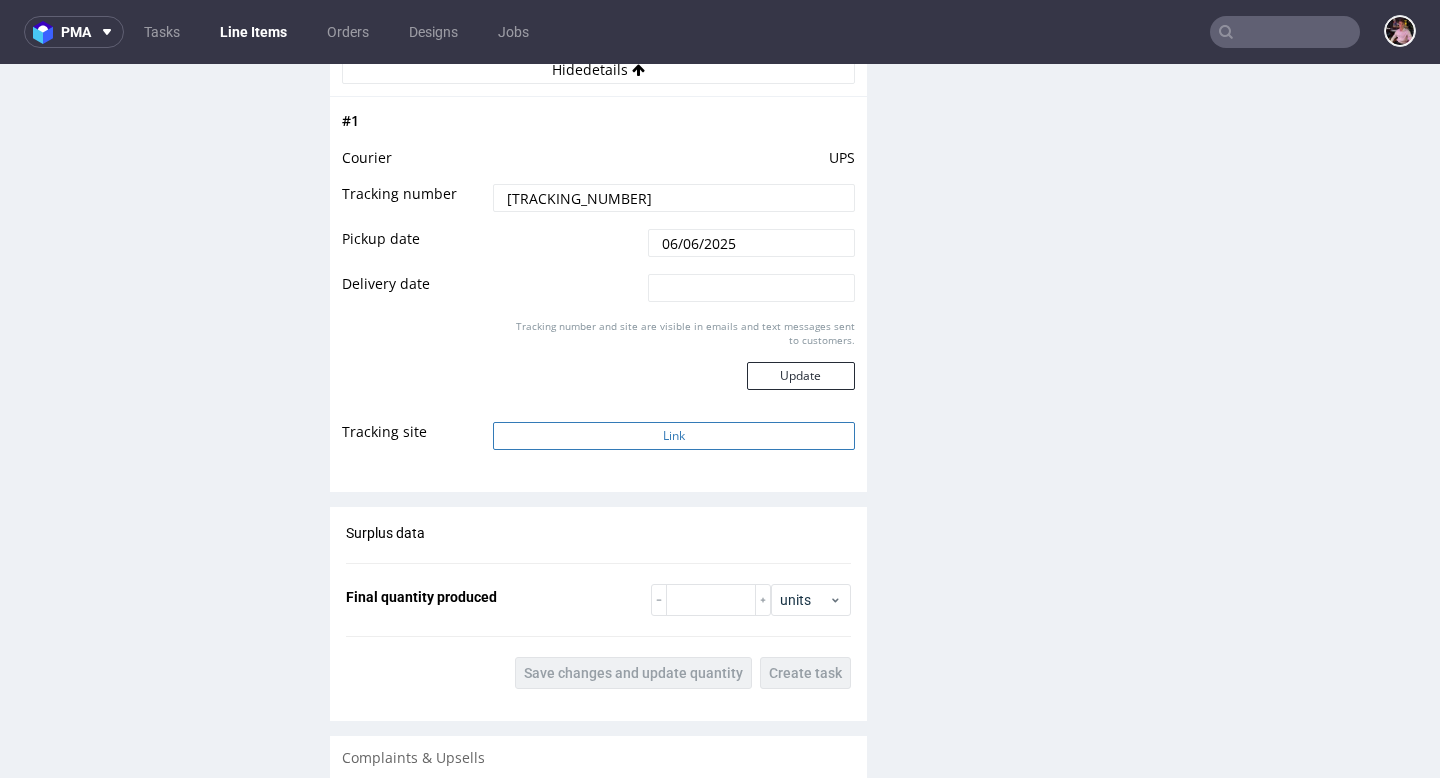 click on "Link" at bounding box center (673, 436) 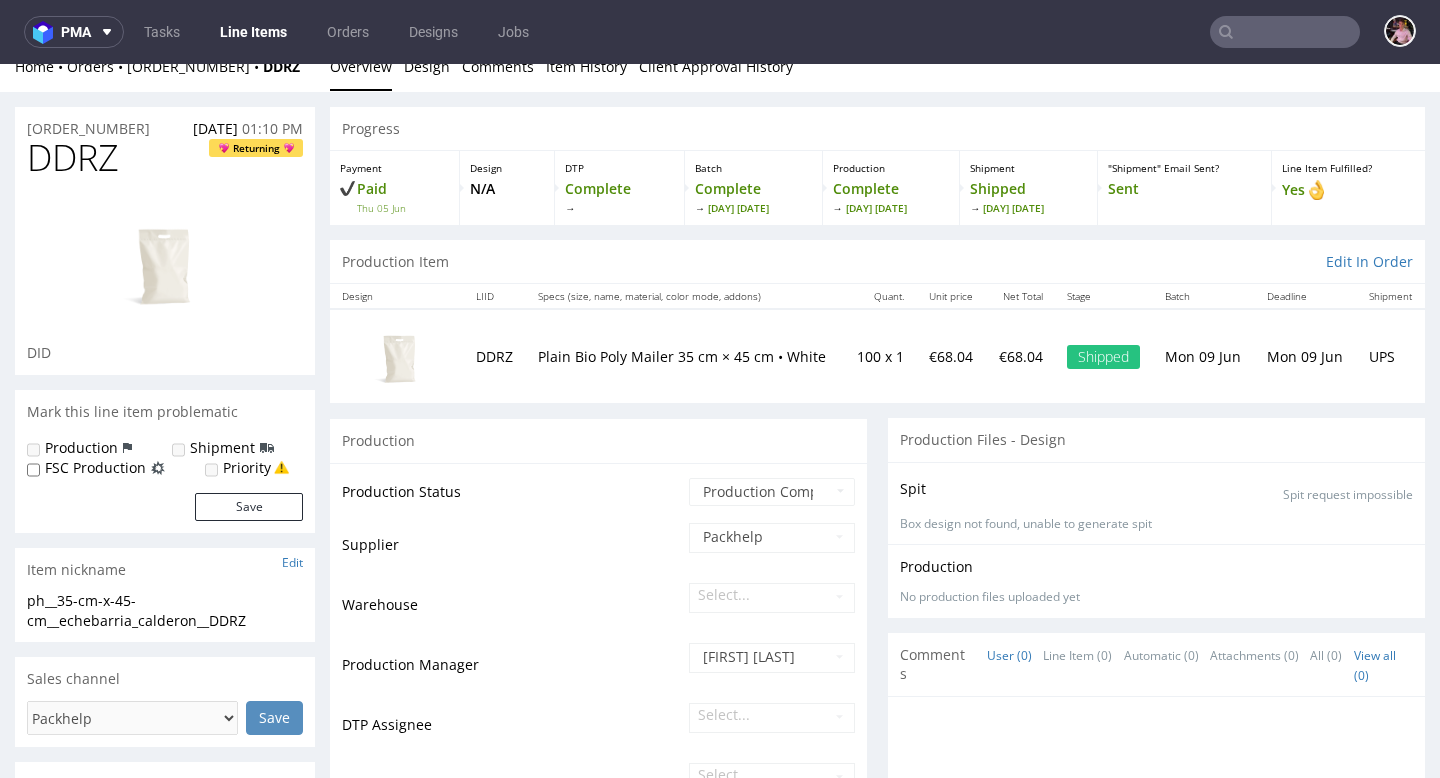 scroll, scrollTop: 0, scrollLeft: 0, axis: both 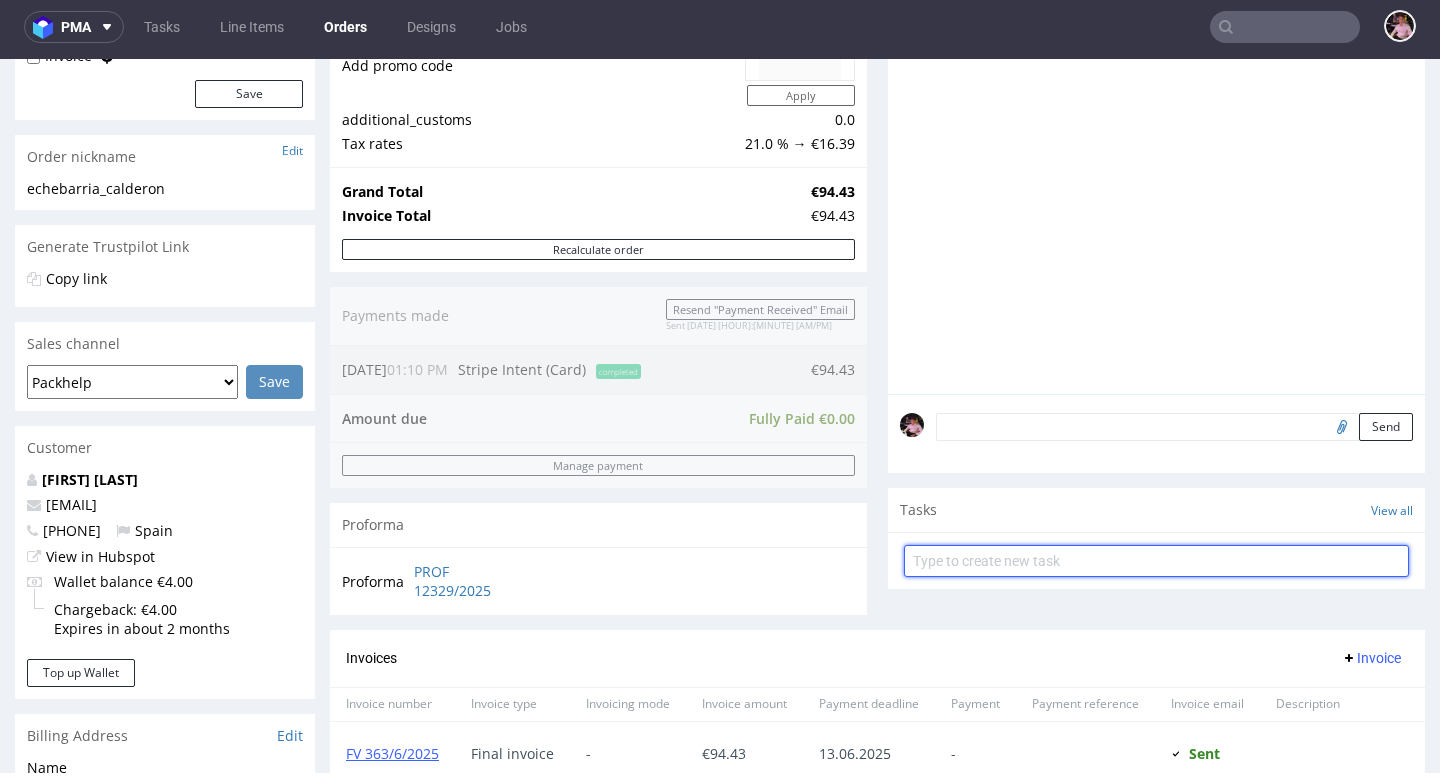 click at bounding box center [1156, 561] 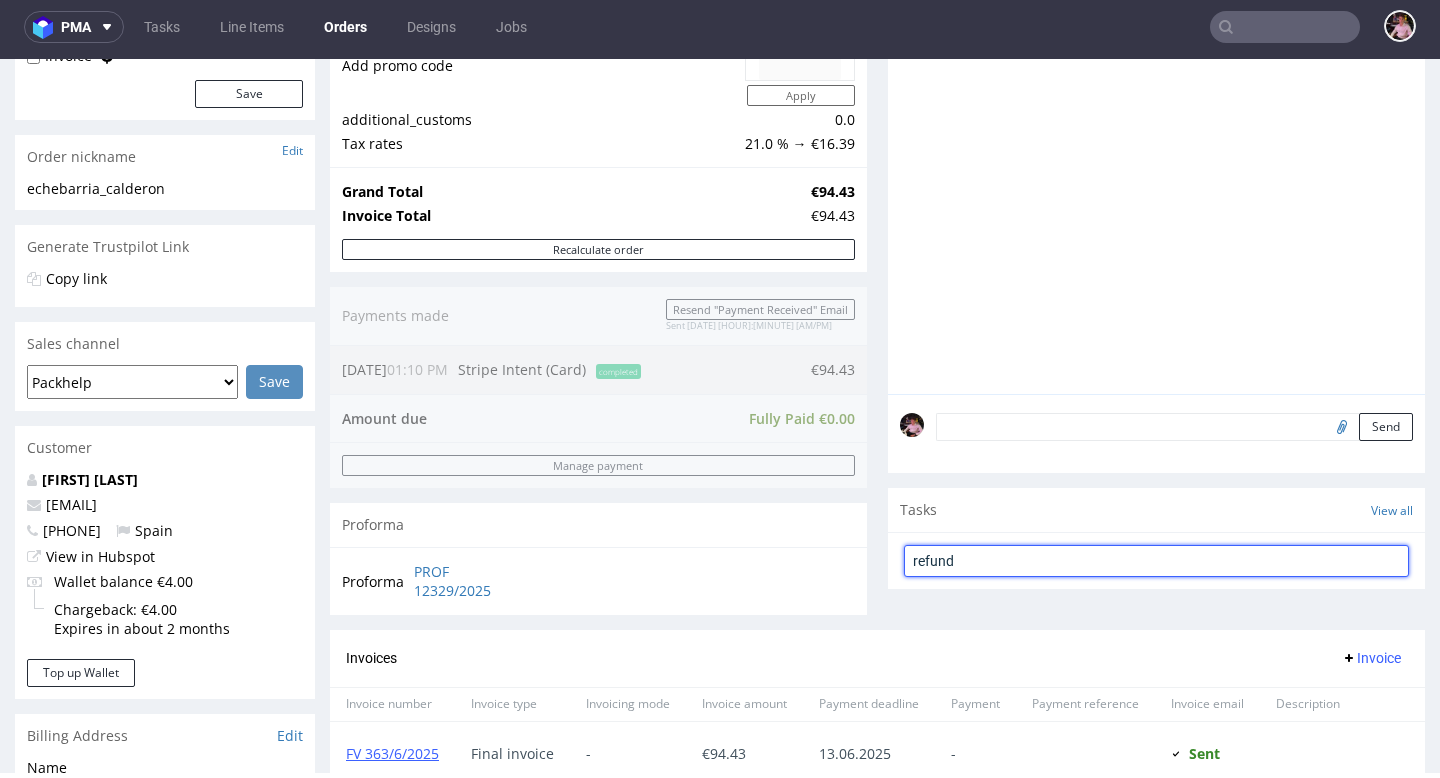 type on "refund" 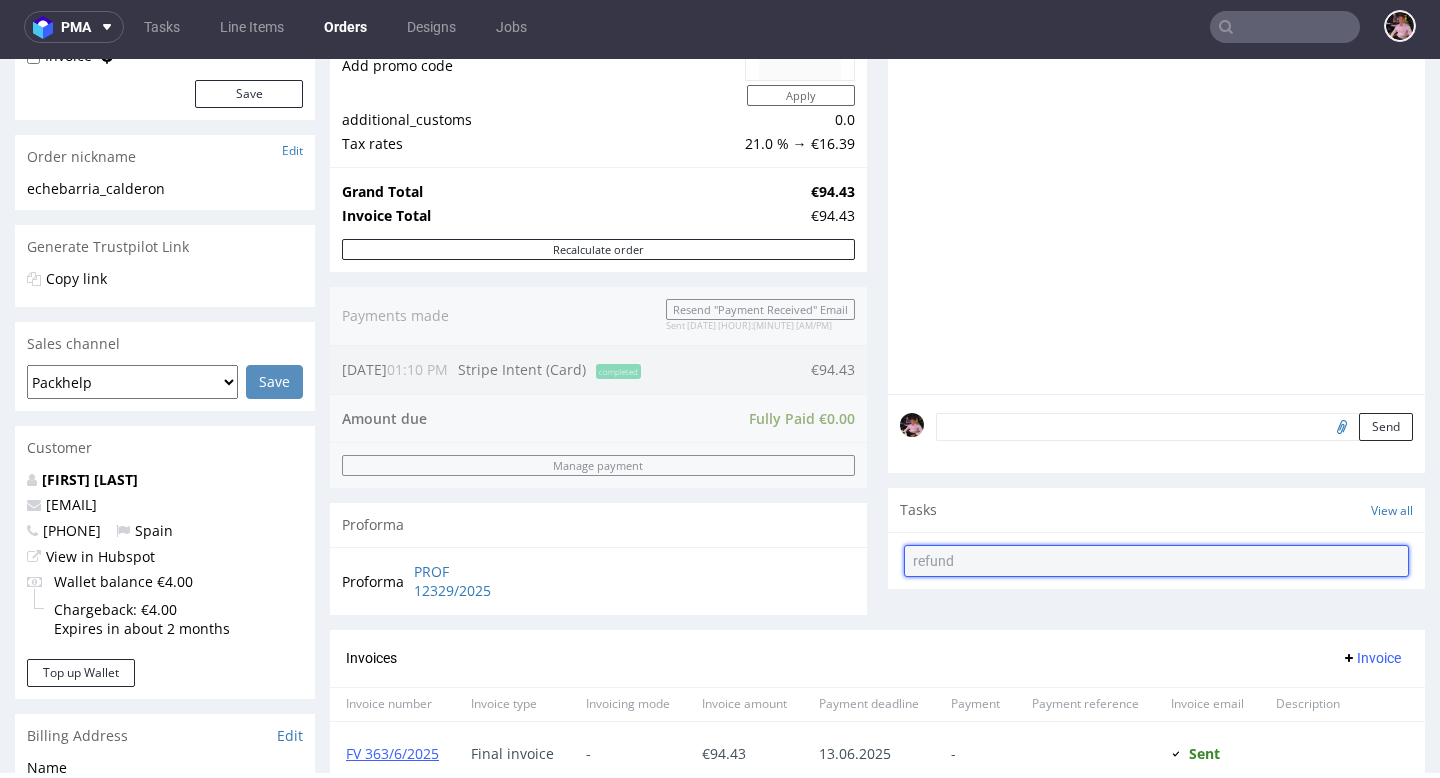 type 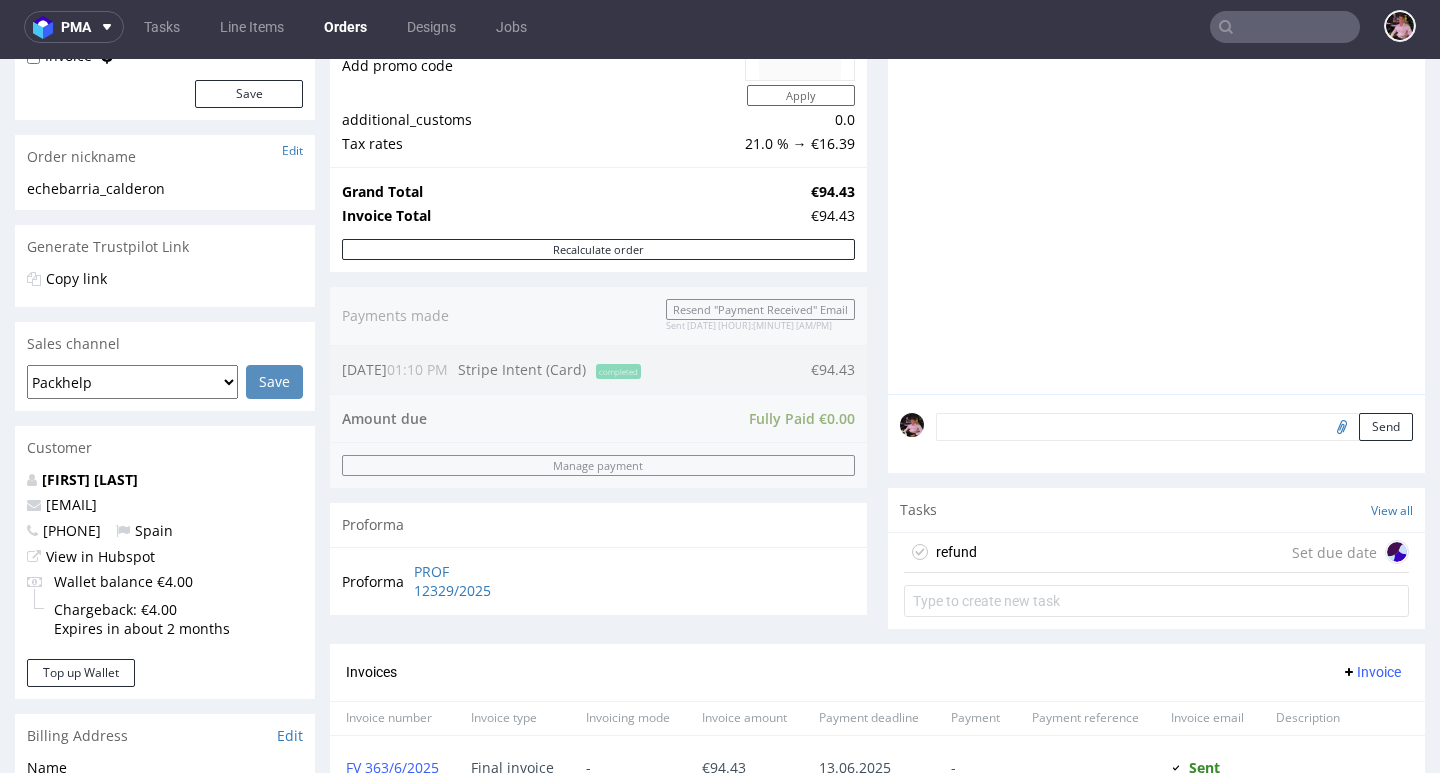click on "refund Set due date" at bounding box center [1156, 553] 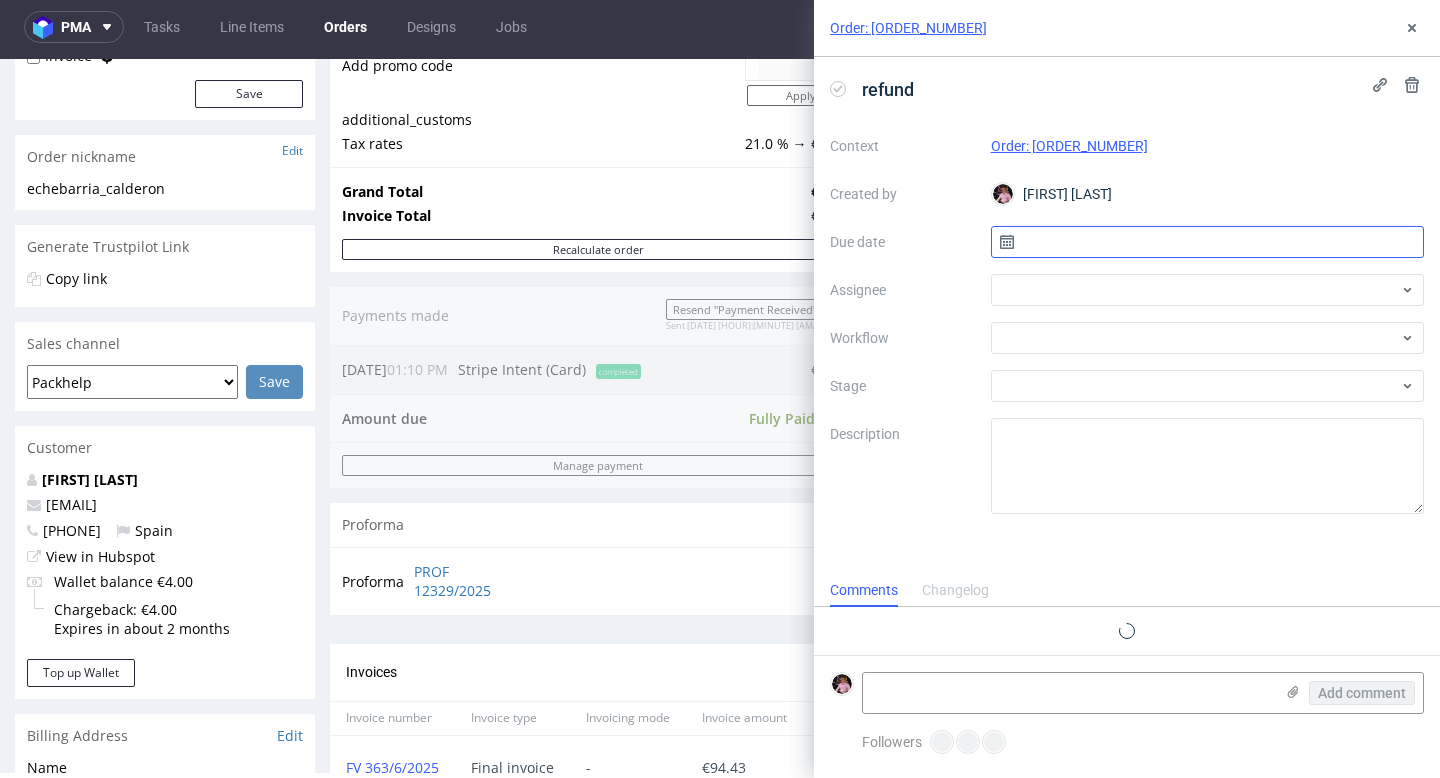 scroll, scrollTop: 16, scrollLeft: 0, axis: vertical 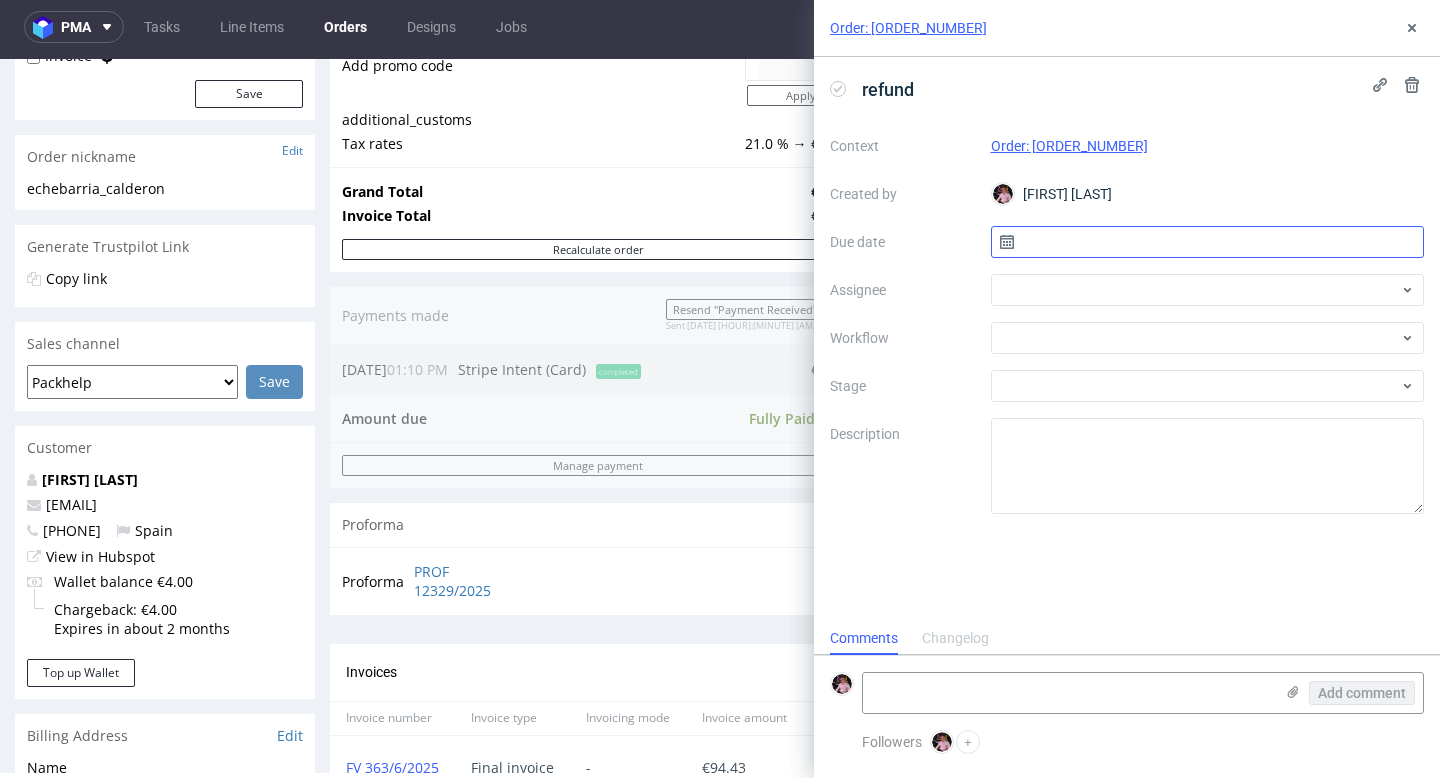click at bounding box center [1208, 242] 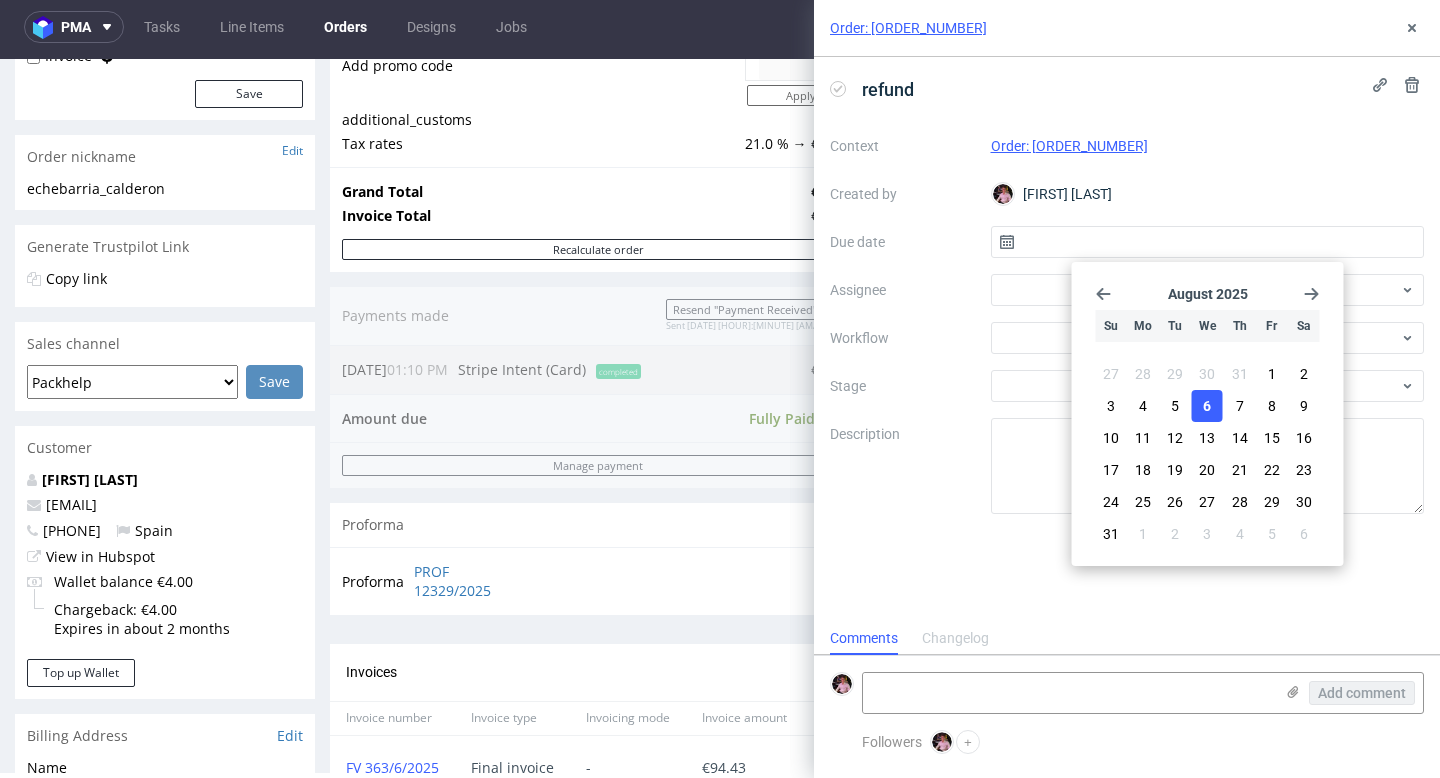 click on "6" at bounding box center (1207, 406) 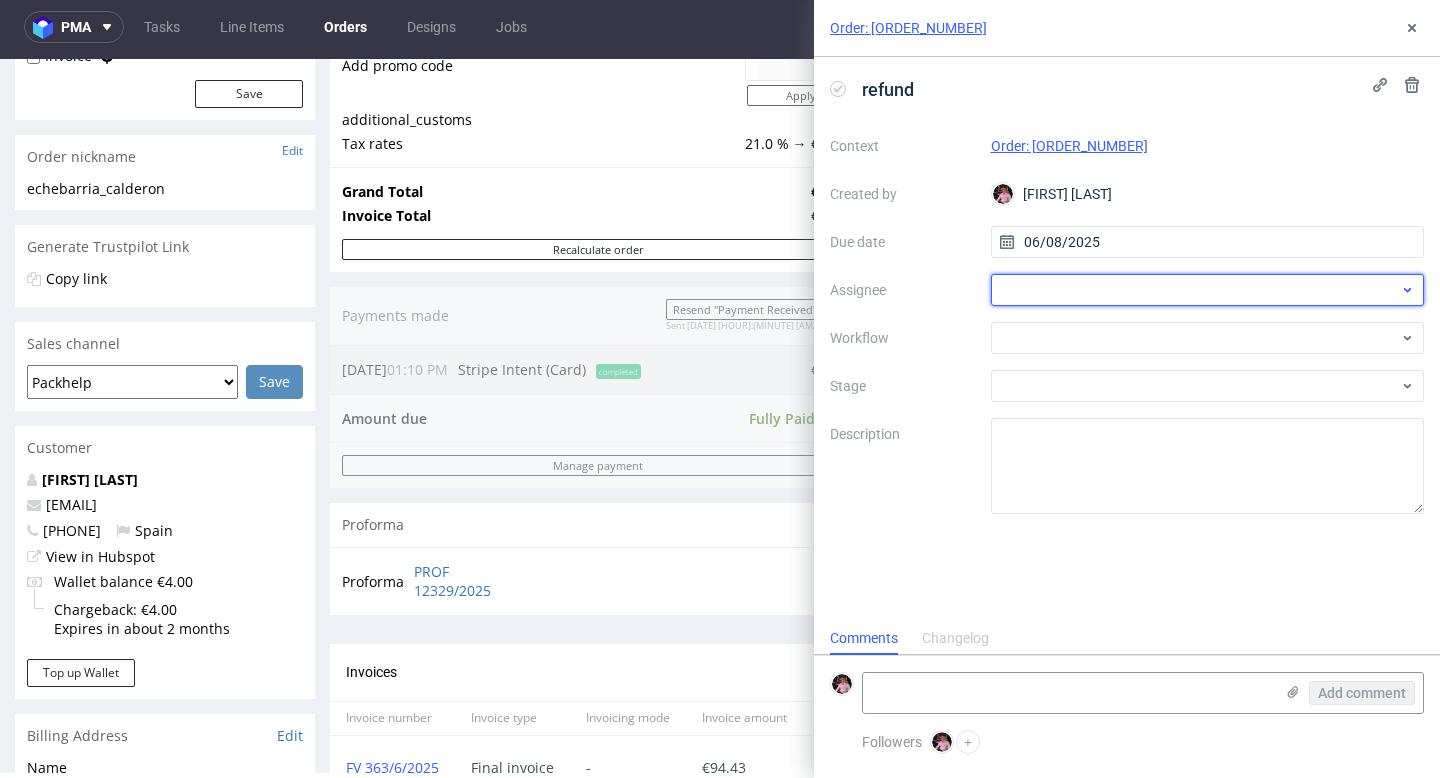 click at bounding box center [1208, 290] 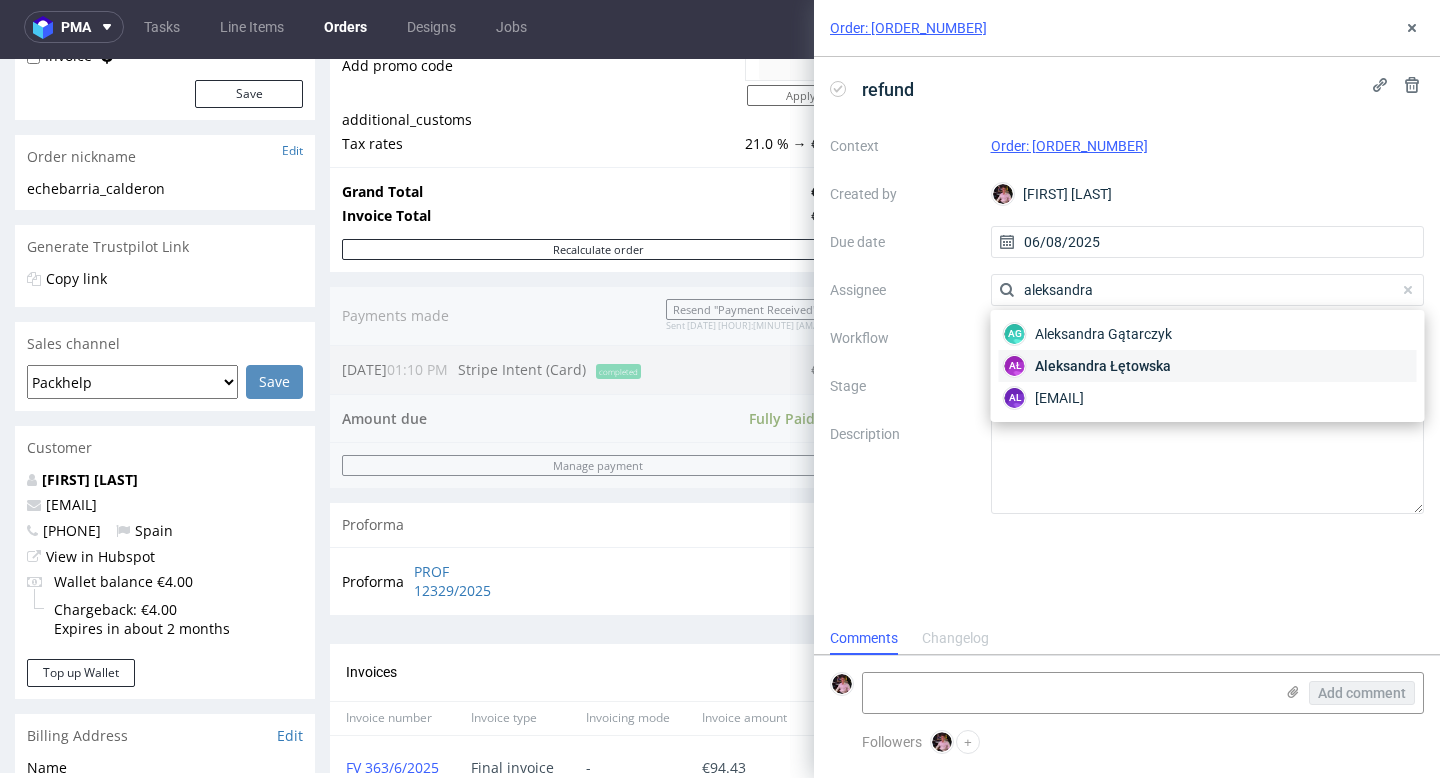 type on "aleksandra" 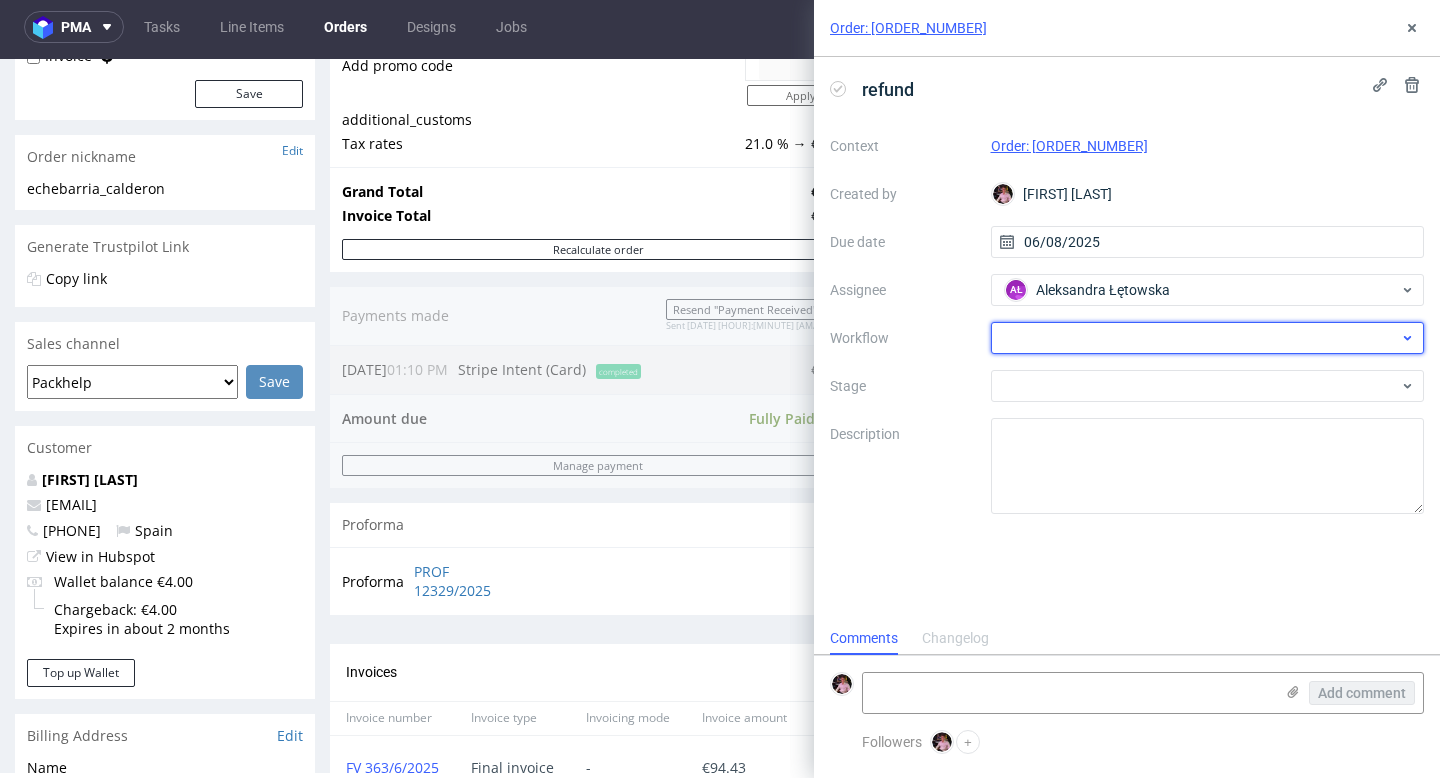 click at bounding box center (1208, 338) 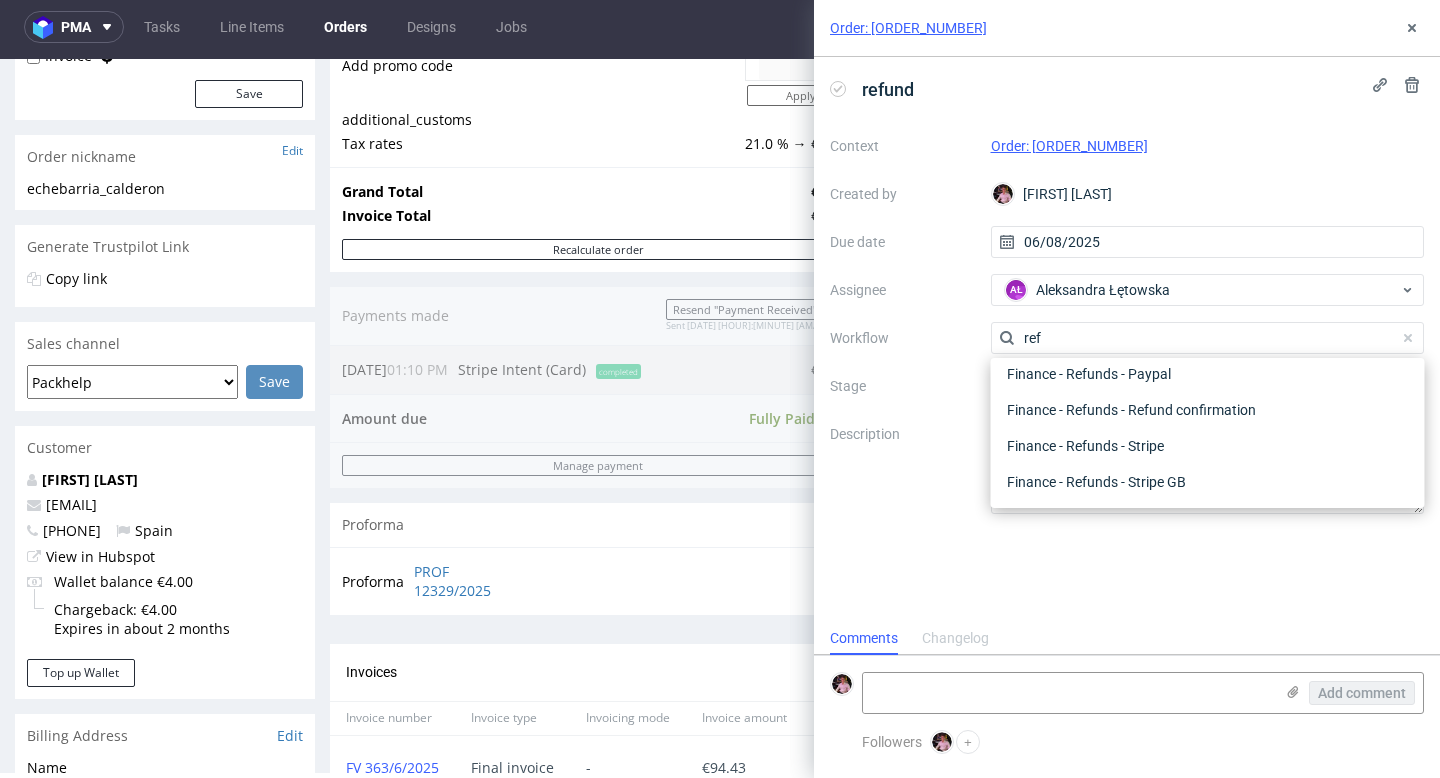 scroll, scrollTop: 108, scrollLeft: 0, axis: vertical 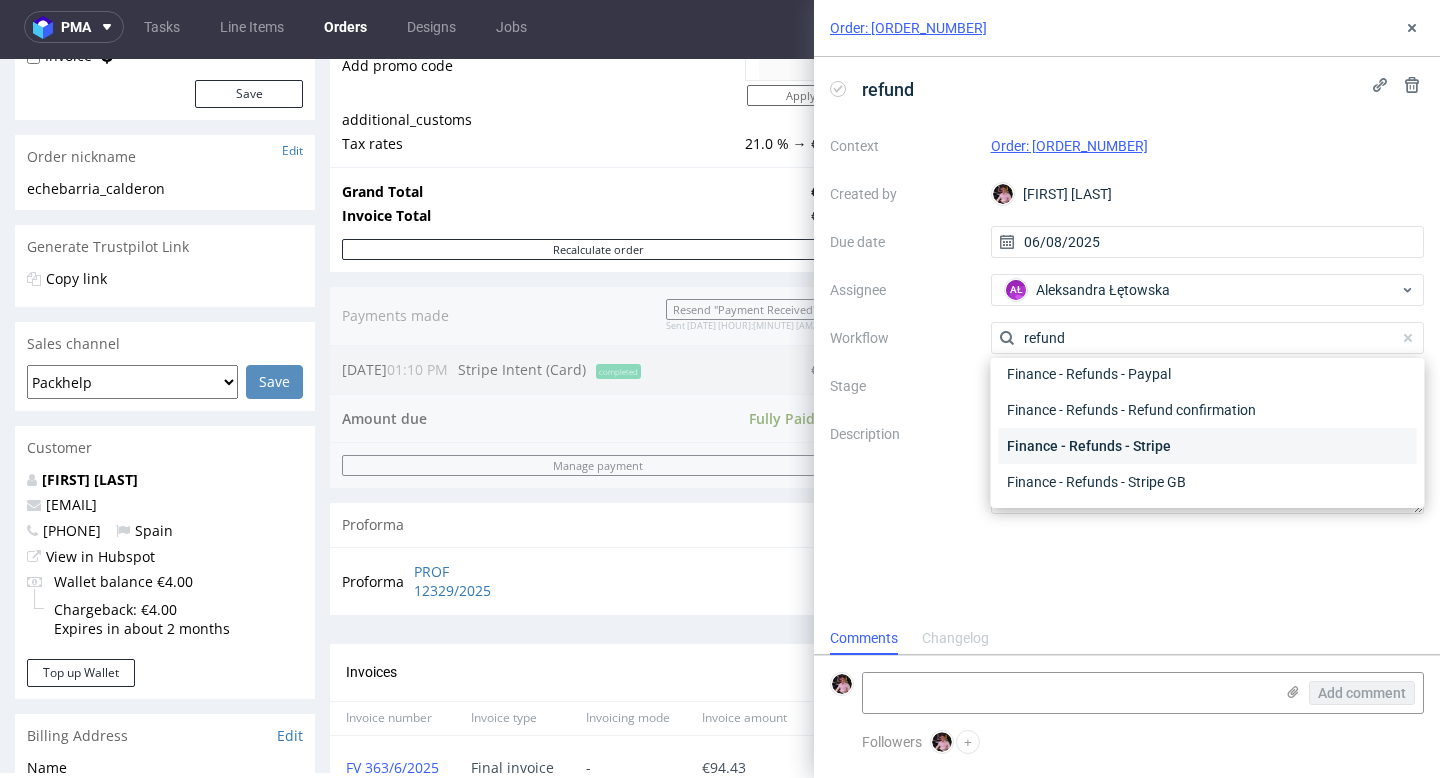 type on "refund" 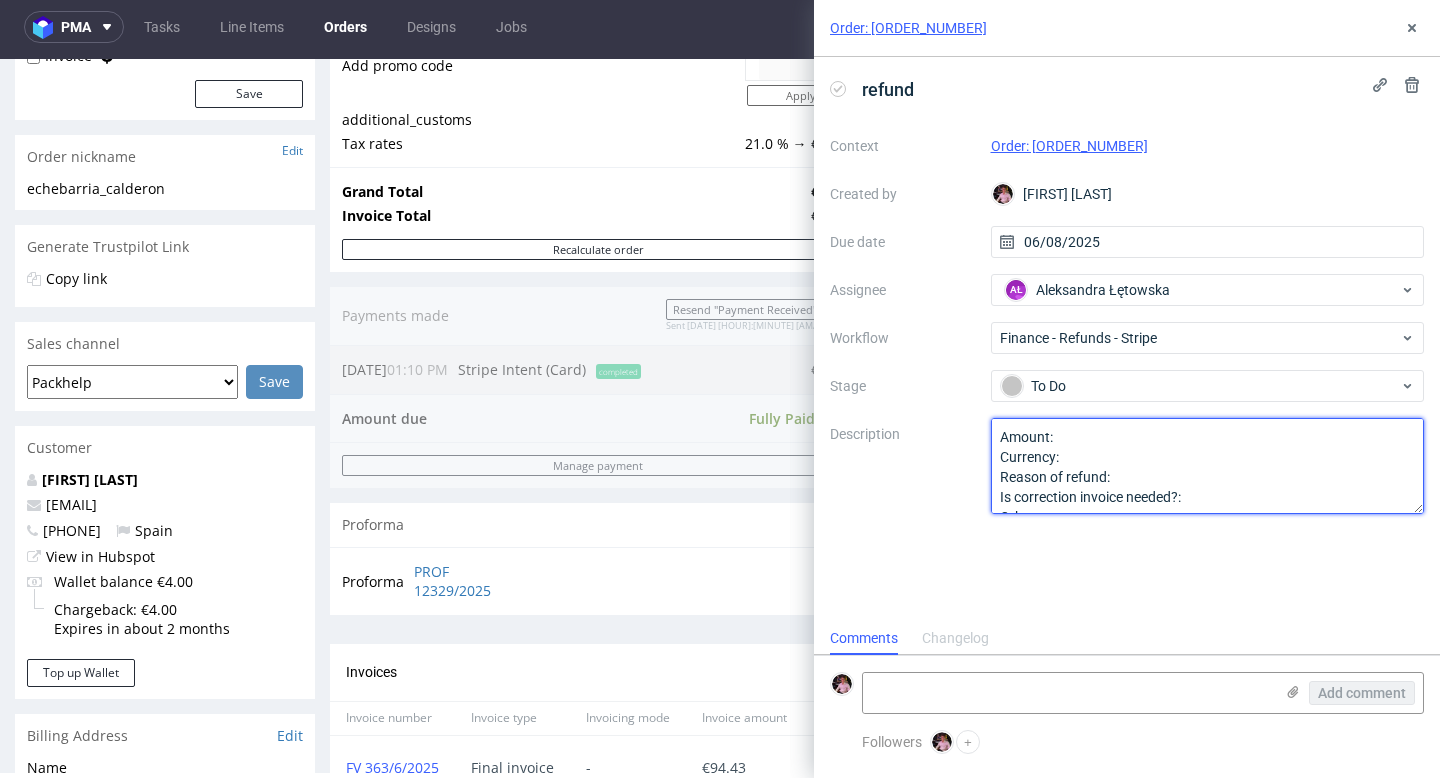click on "Amount:
Currency:
Reason of refund:
Is correction invoice needed?:
Other:" at bounding box center (1208, 466) 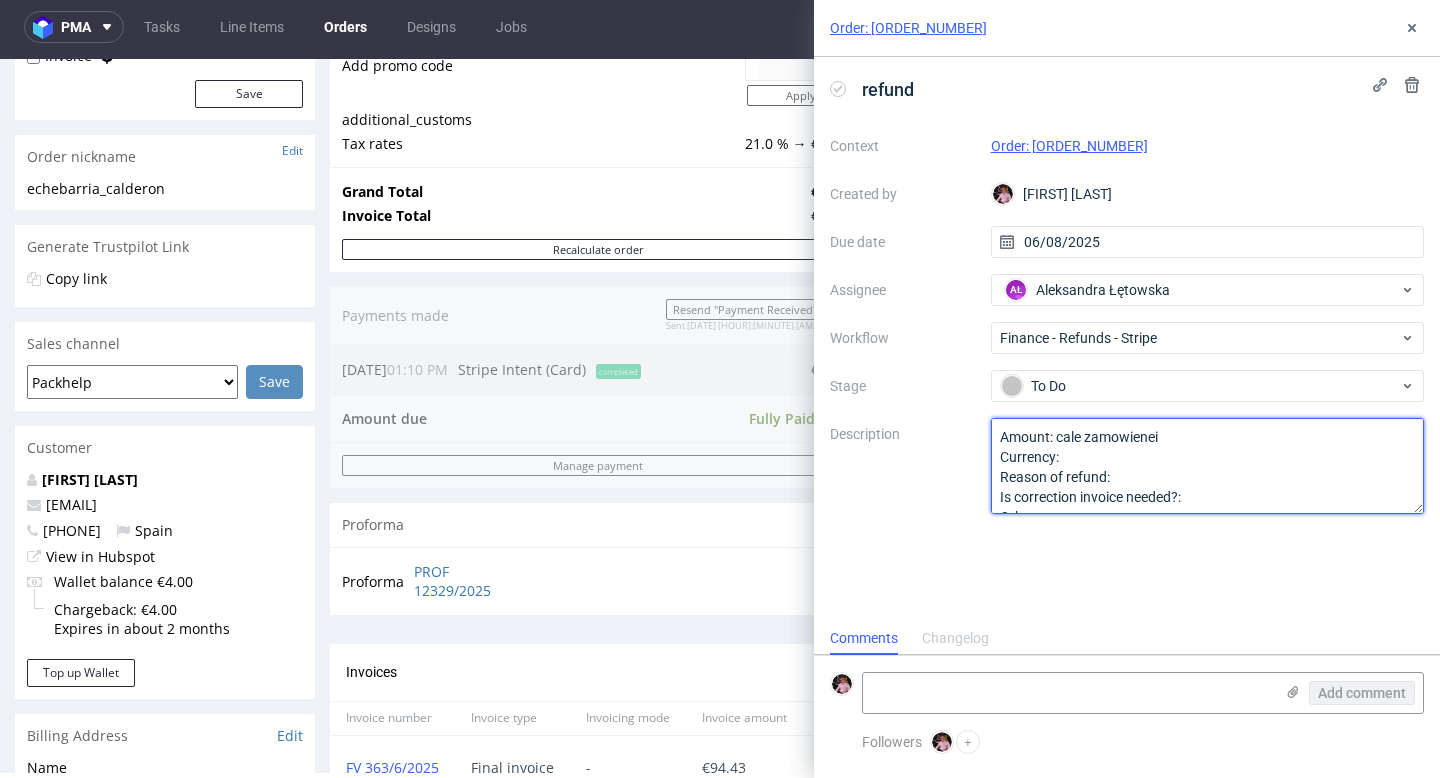 click on "Amount:
Currency:
Reason of refund:
Is correction invoice needed?:
Other:" at bounding box center [1208, 466] 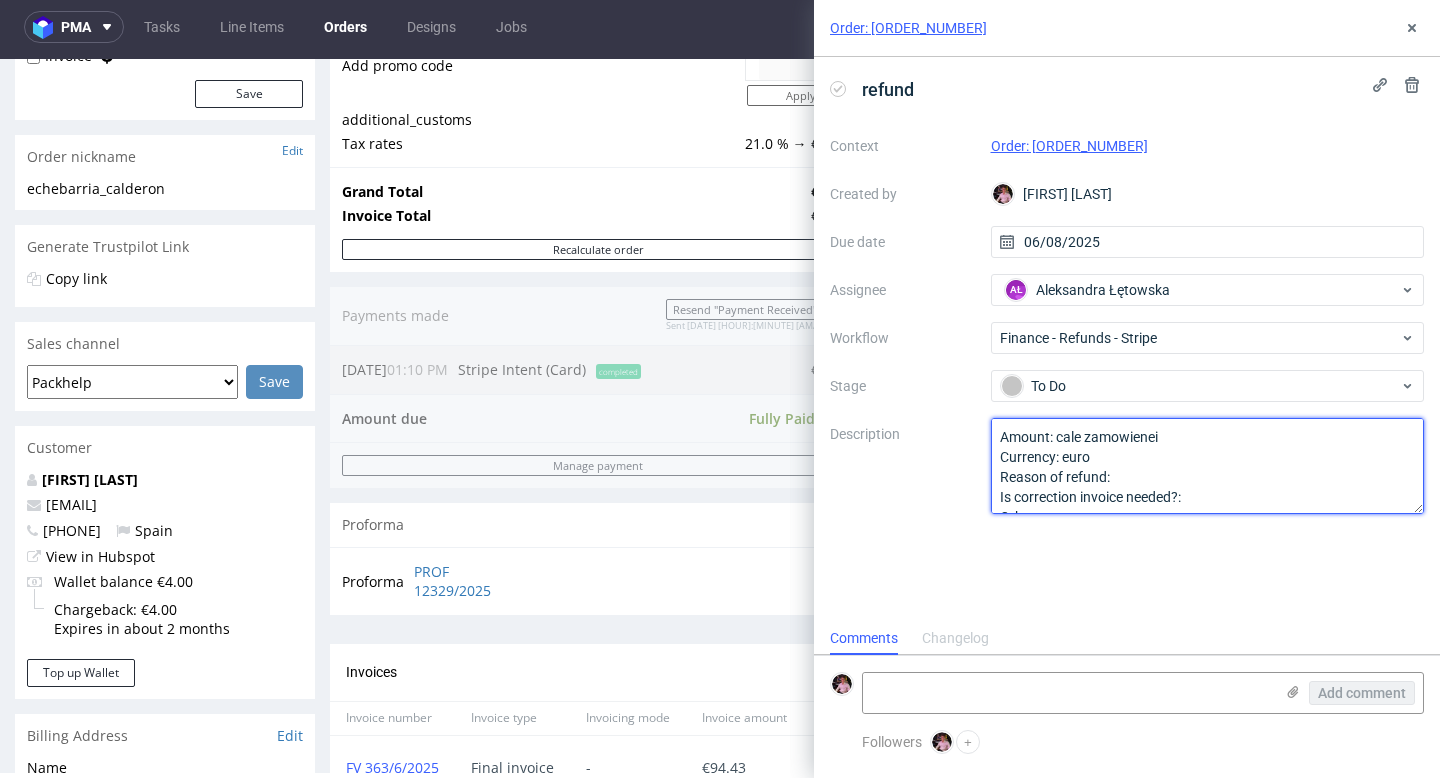 click on "Amount:
Currency:
Reason of refund:
Is correction invoice needed?:
Other:" at bounding box center (1208, 466) 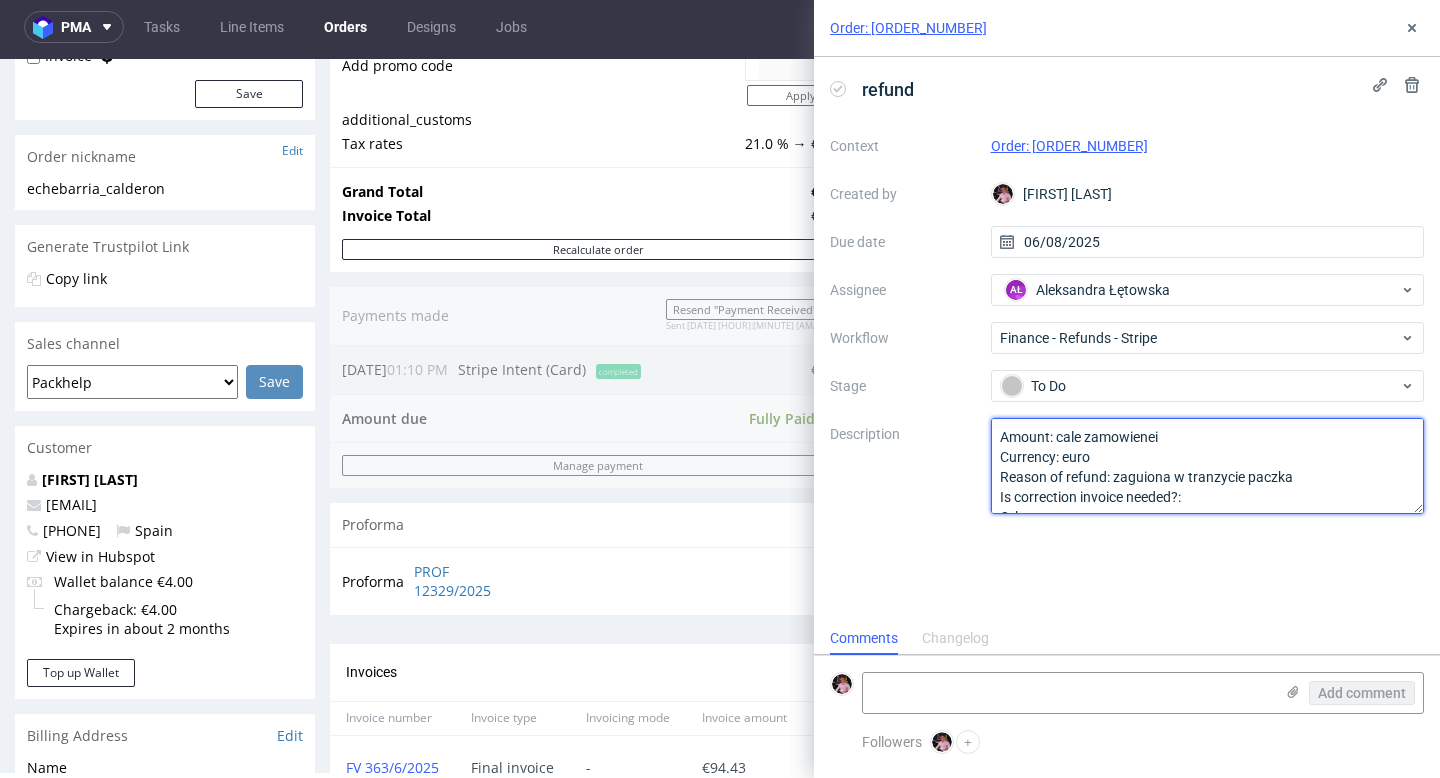 scroll, scrollTop: 13, scrollLeft: 0, axis: vertical 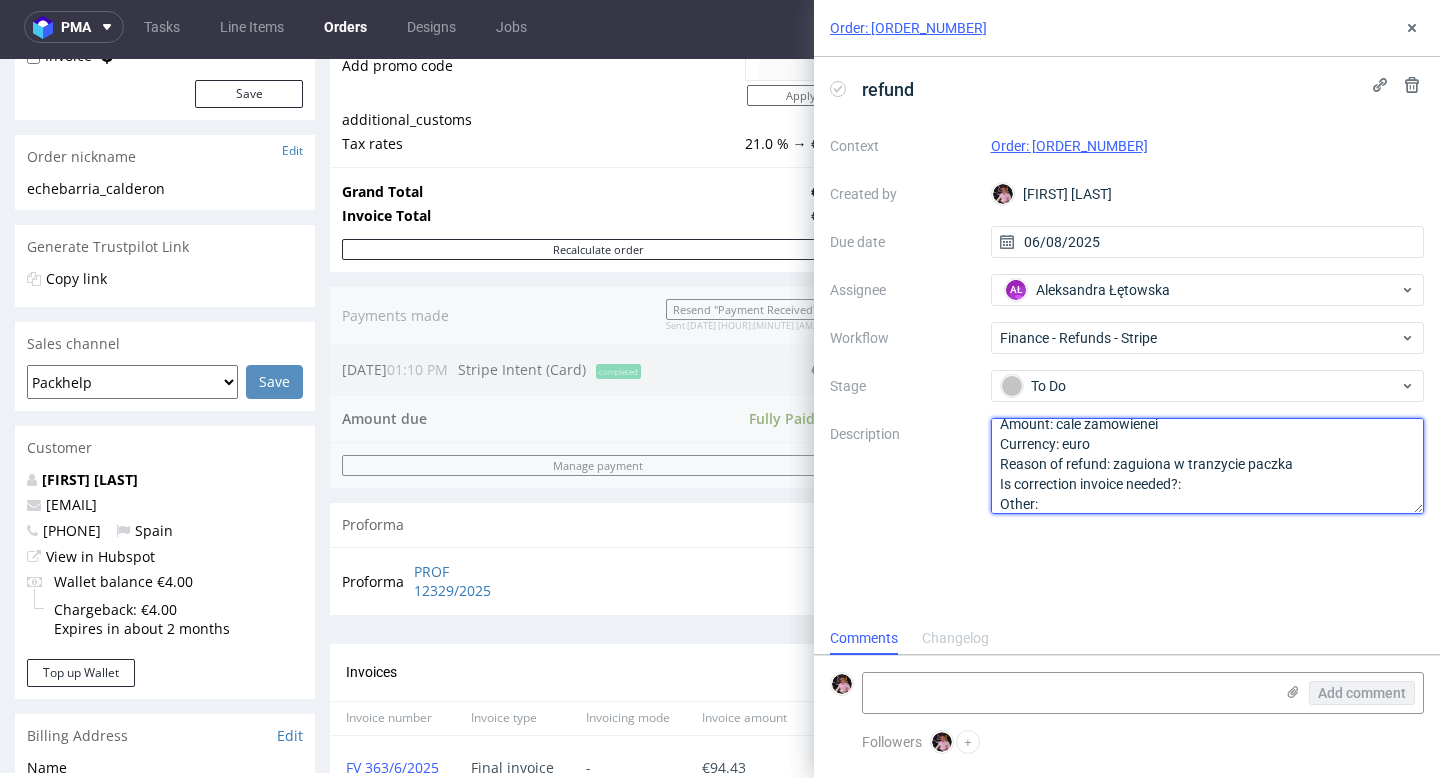 click on "Amount:
Currency:
Reason of refund:
Is correction invoice needed?:
Other:" at bounding box center [1208, 466] 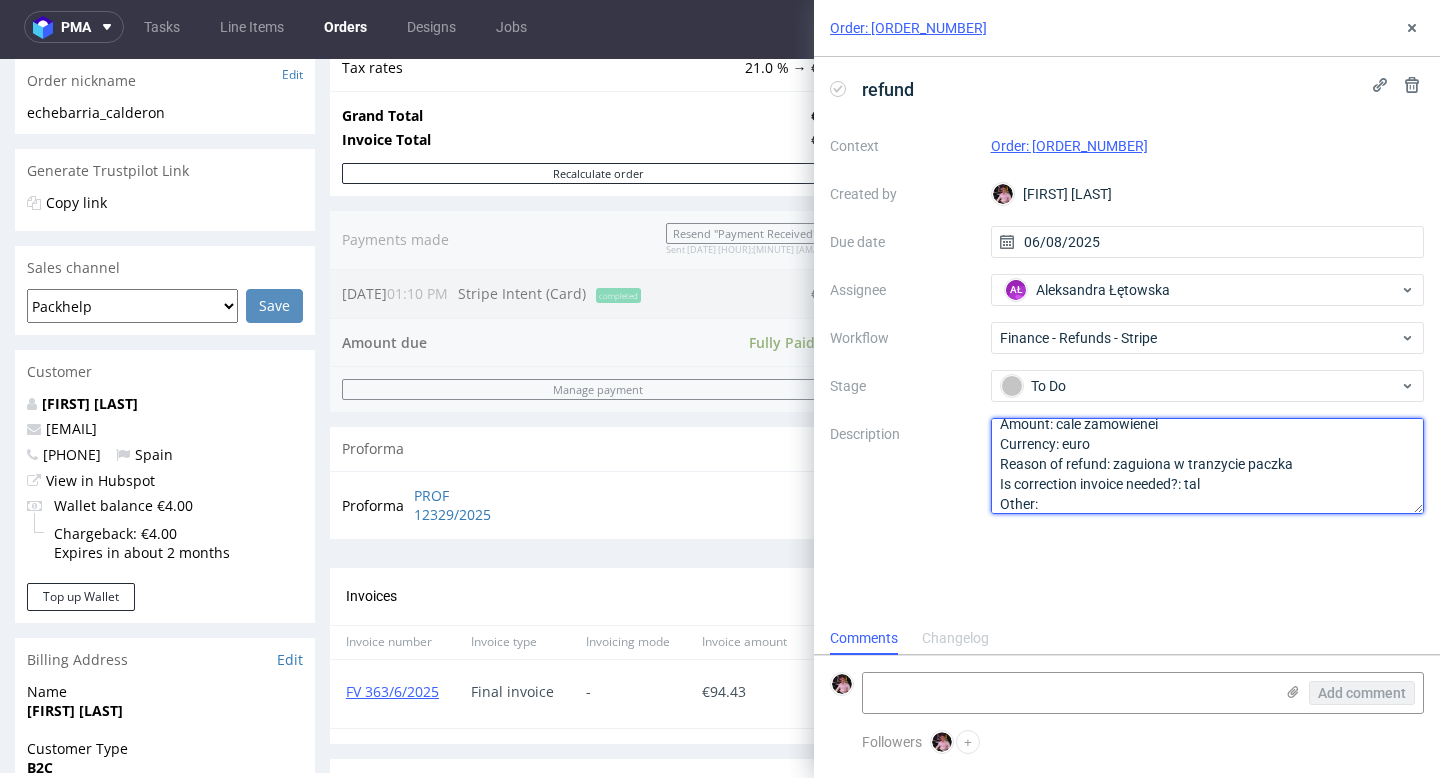 scroll, scrollTop: 369, scrollLeft: 0, axis: vertical 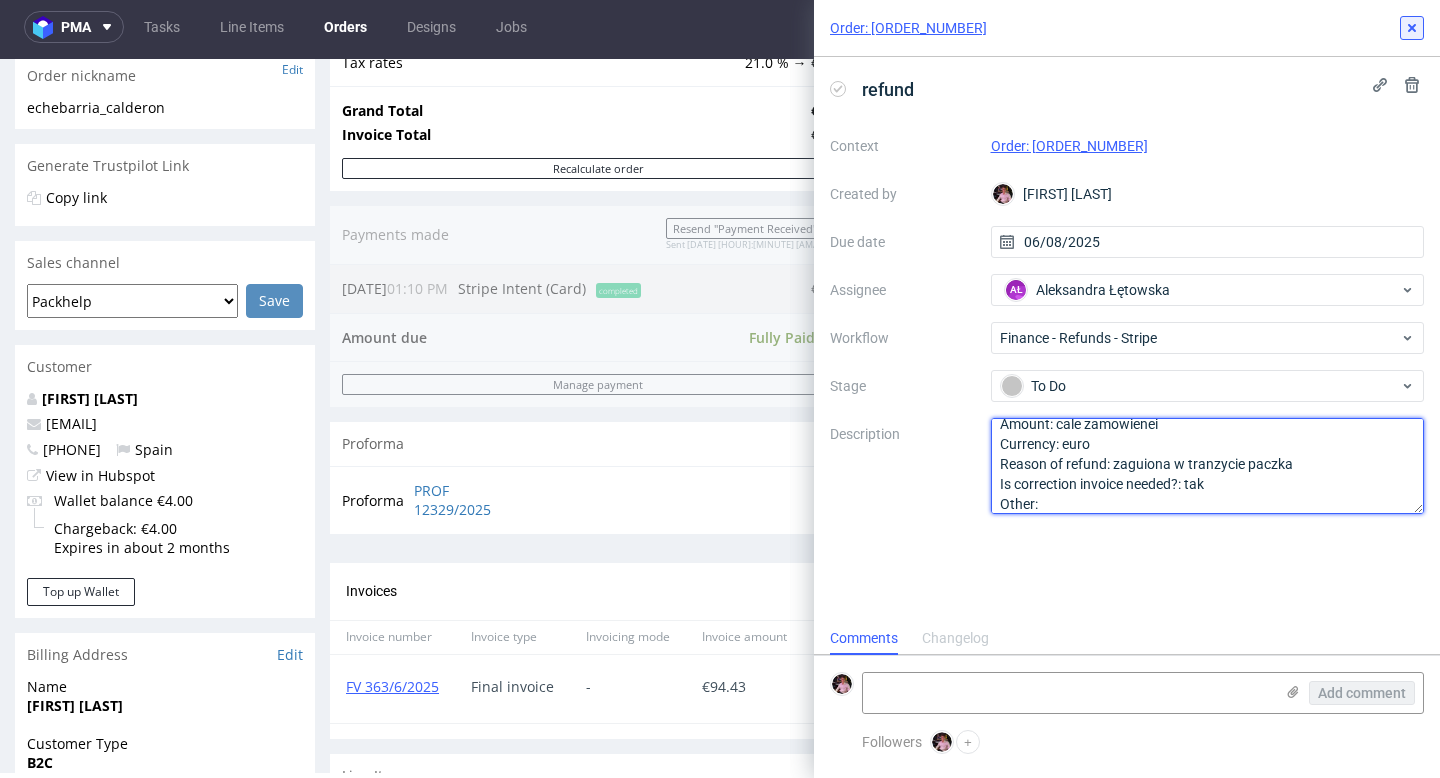 type on "Amount: cale zamowienei
Currency: euro
Reason of refund: zaguiona w tranzycie paczka
Is correction invoice needed?: tak
Other:" 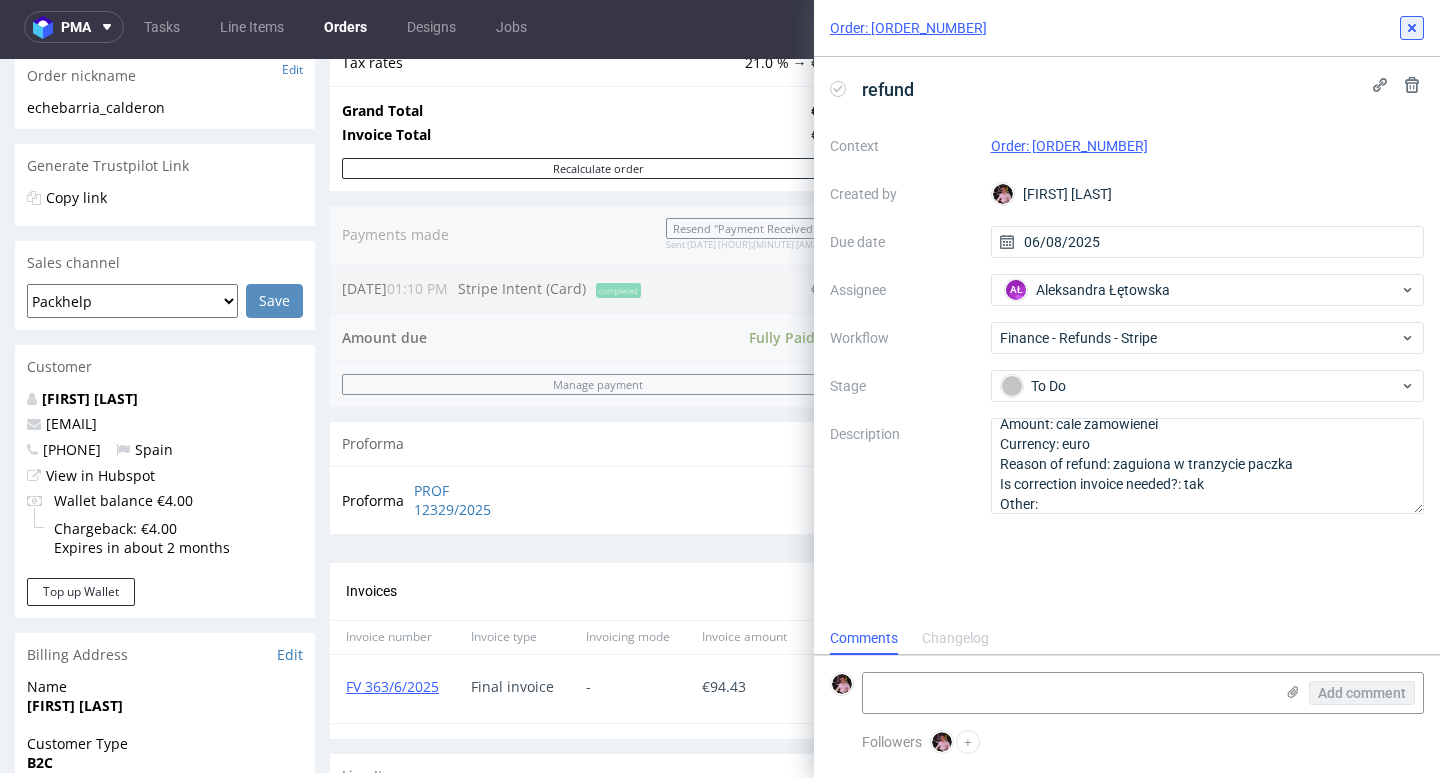 click 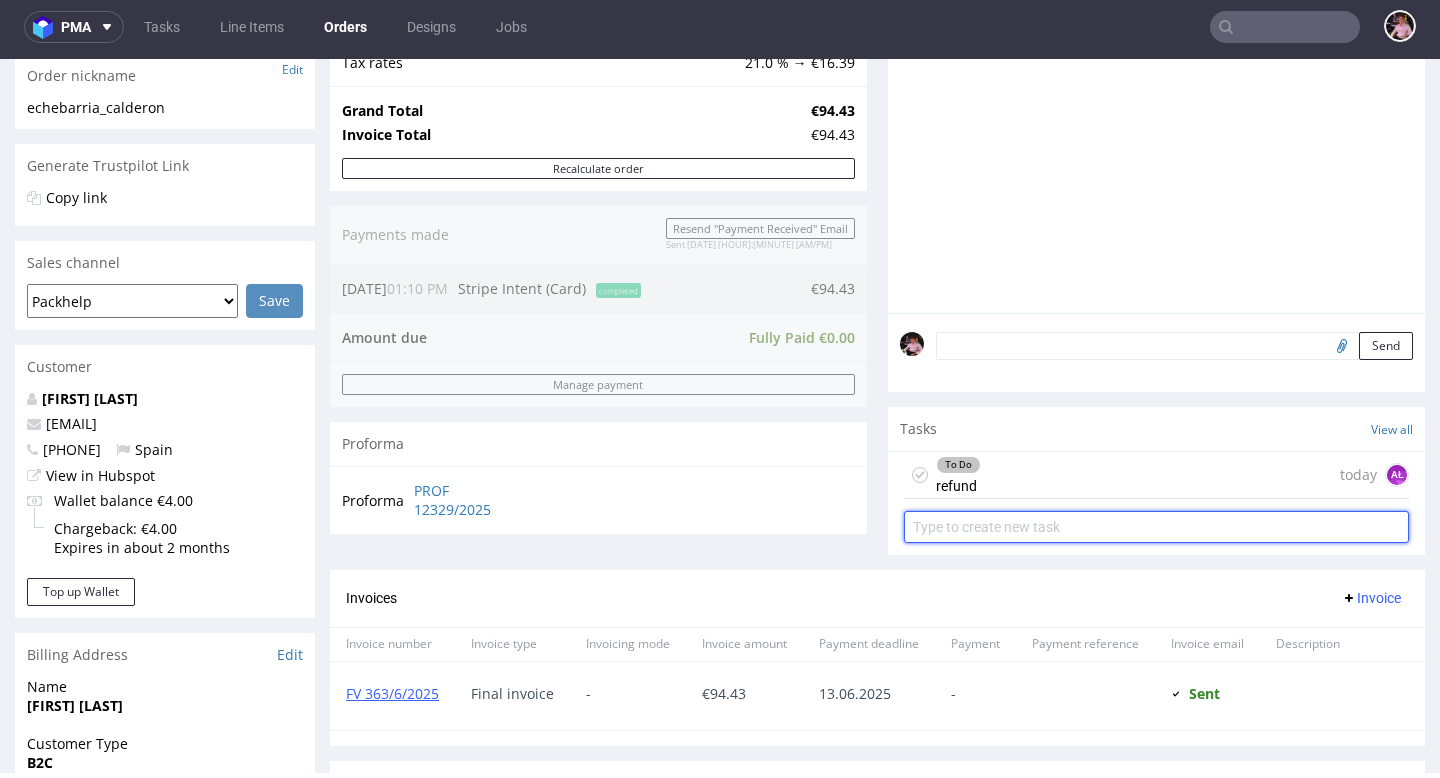 click at bounding box center [1156, 527] 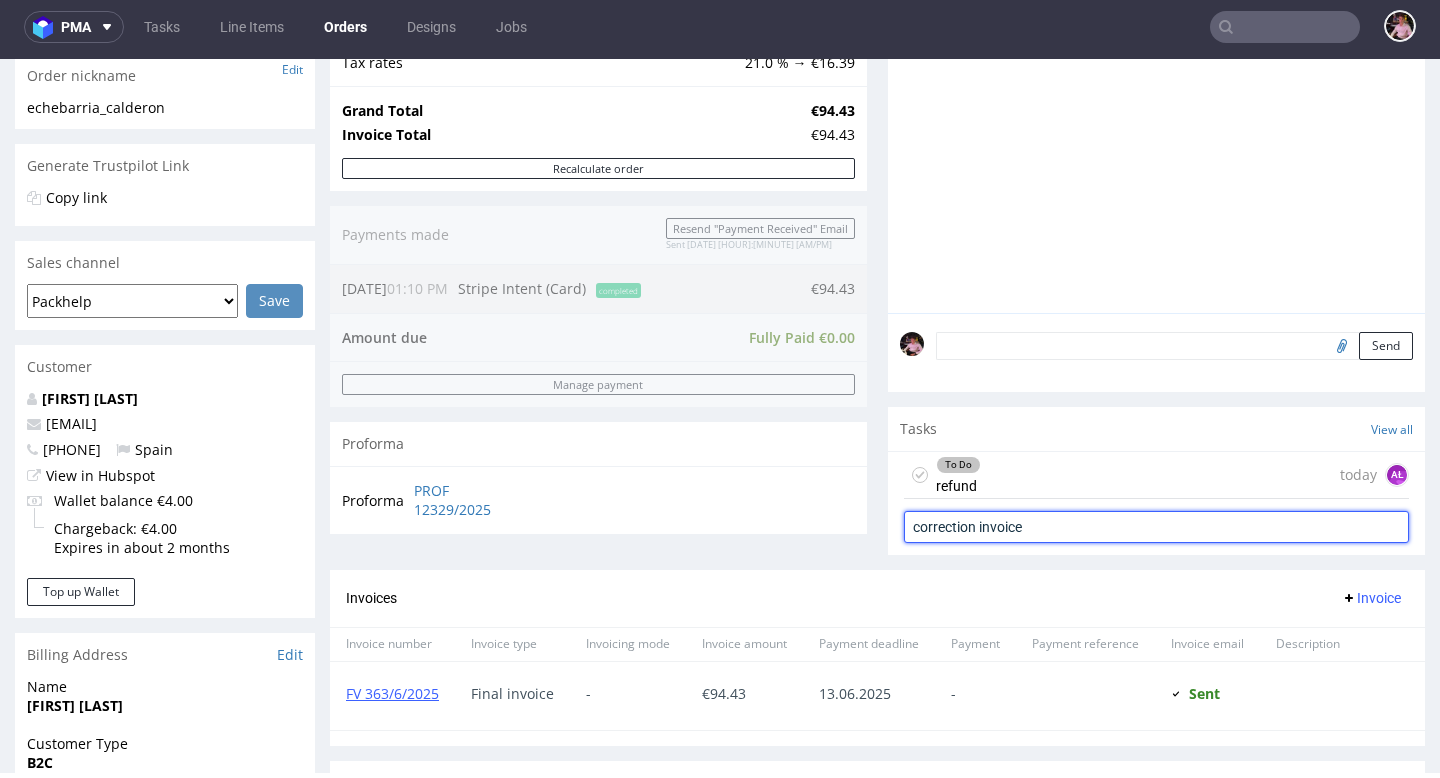 type on "correction invoice" 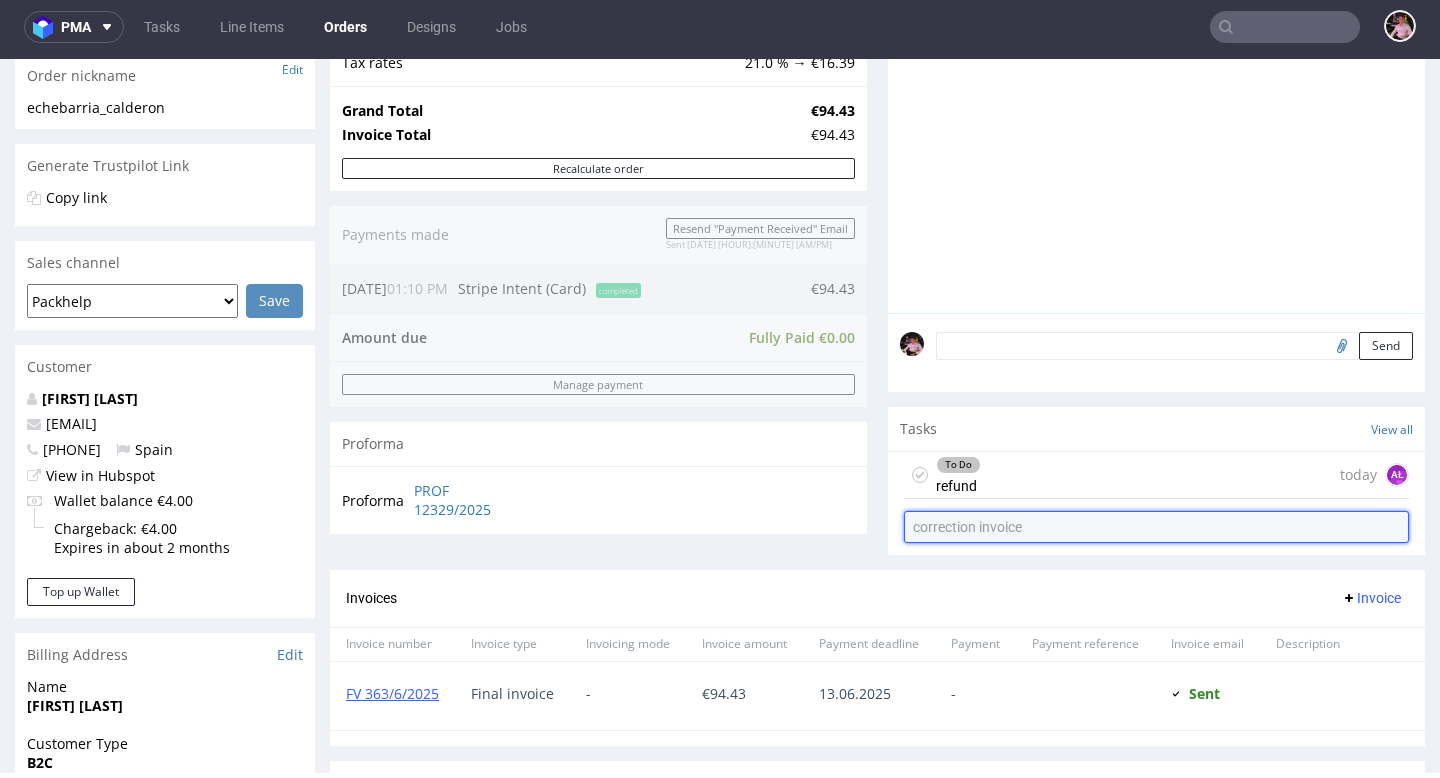 type 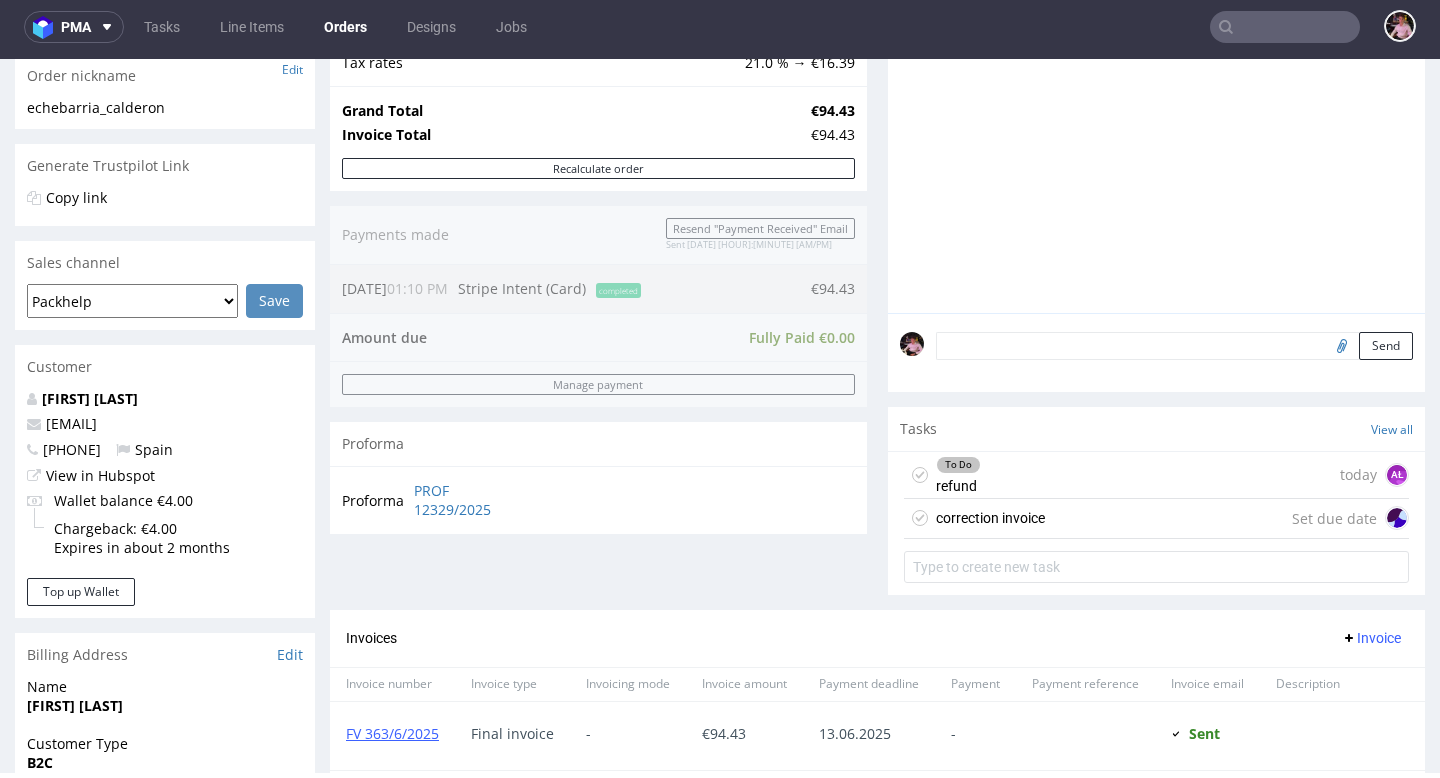click on "correction invoice" at bounding box center (990, 518) 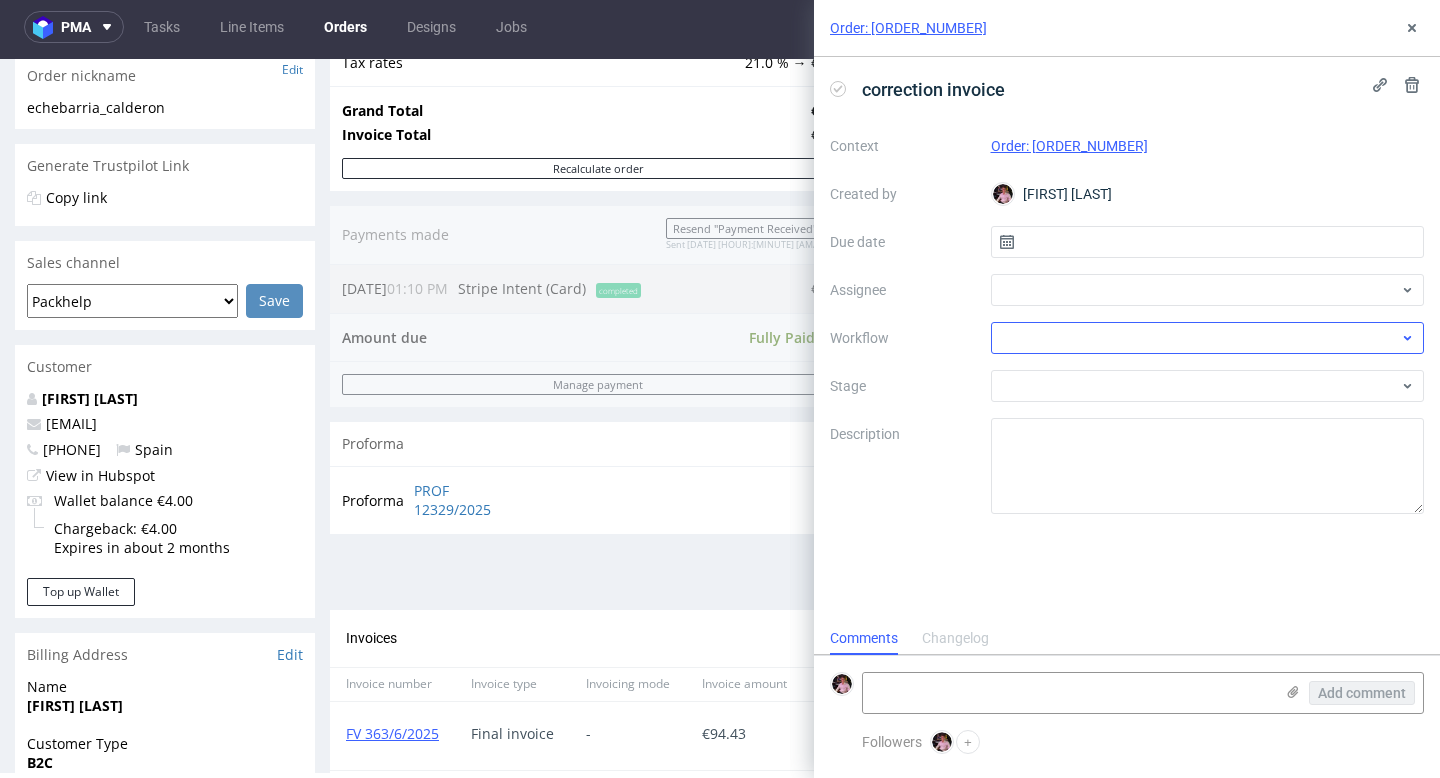 scroll, scrollTop: 16, scrollLeft: 0, axis: vertical 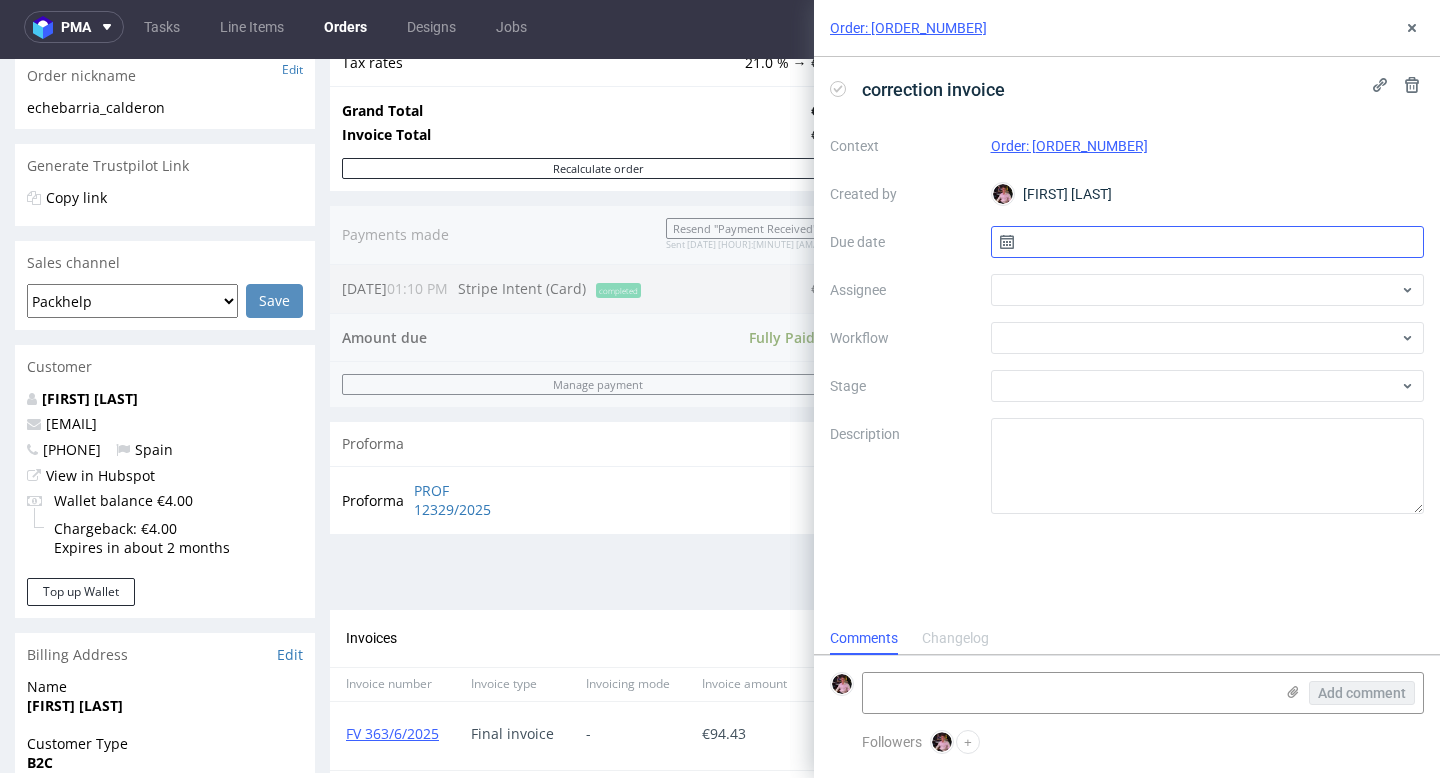 click at bounding box center [1208, 242] 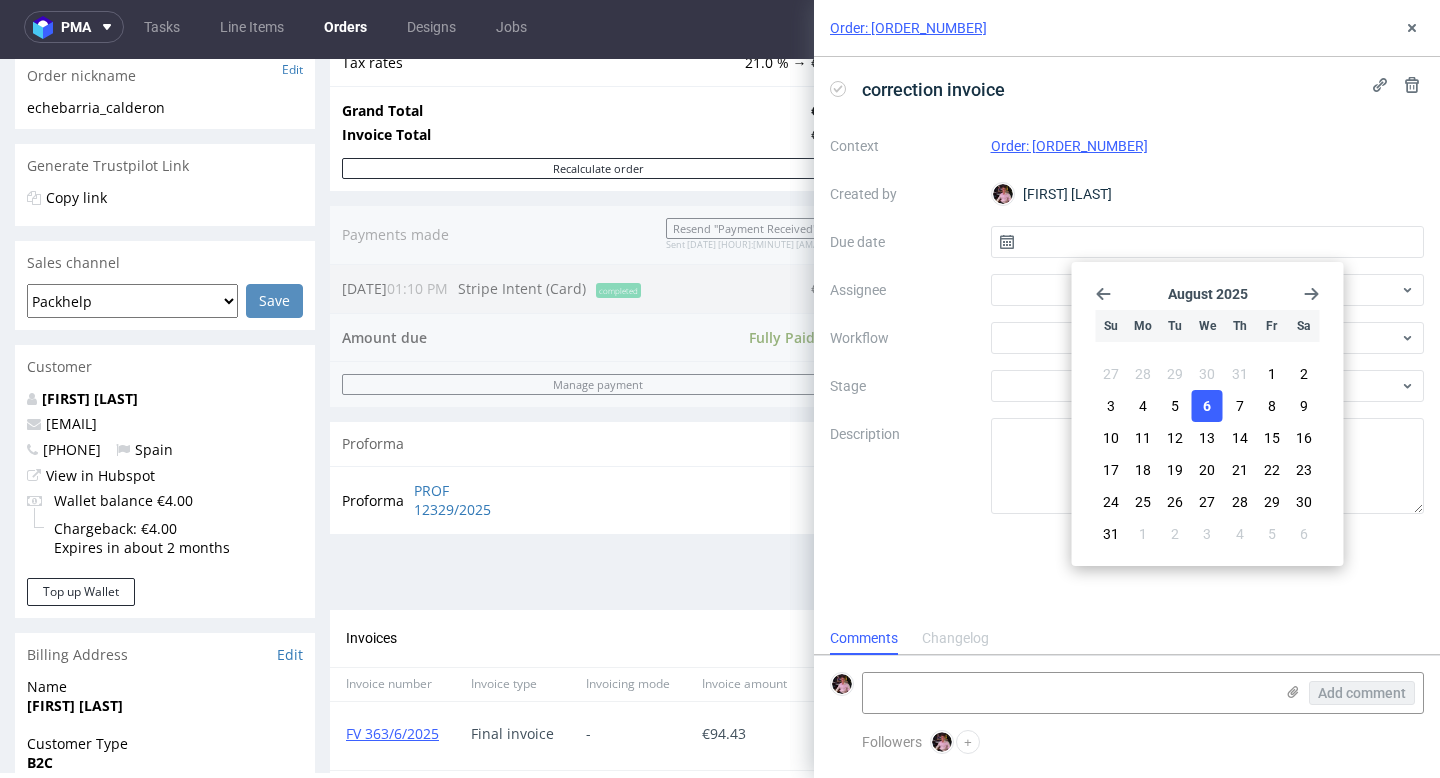 click on "6" at bounding box center (1207, 406) 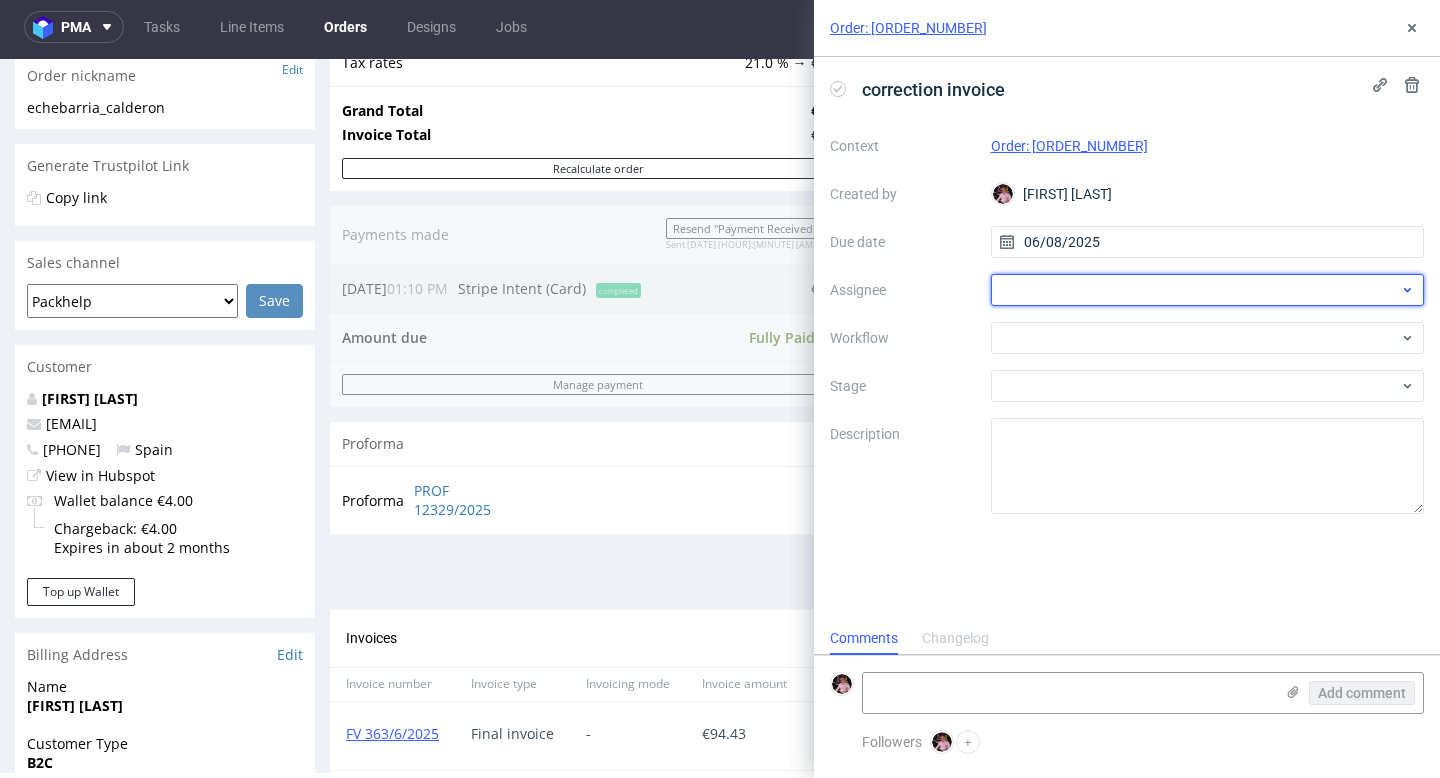 click at bounding box center (1208, 290) 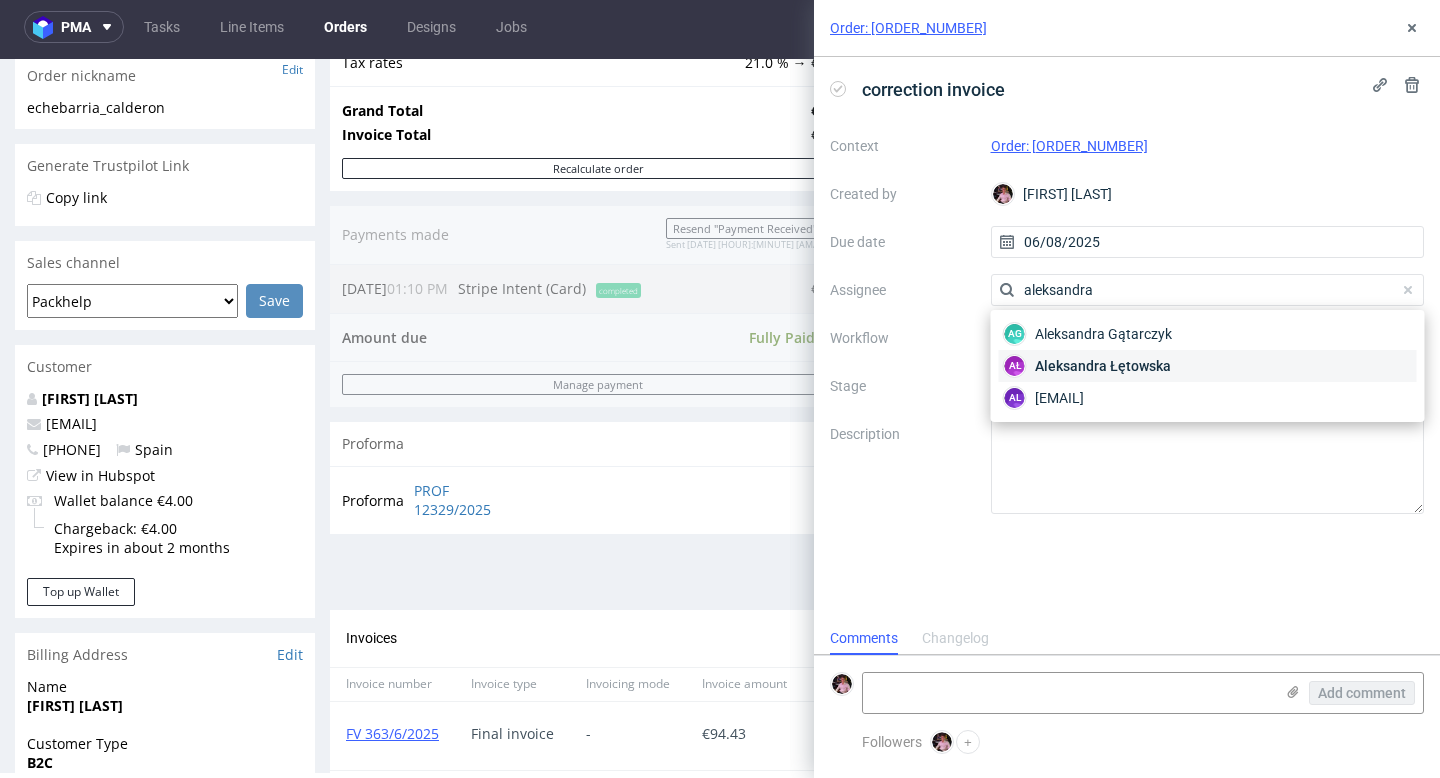 type on "aleksandra" 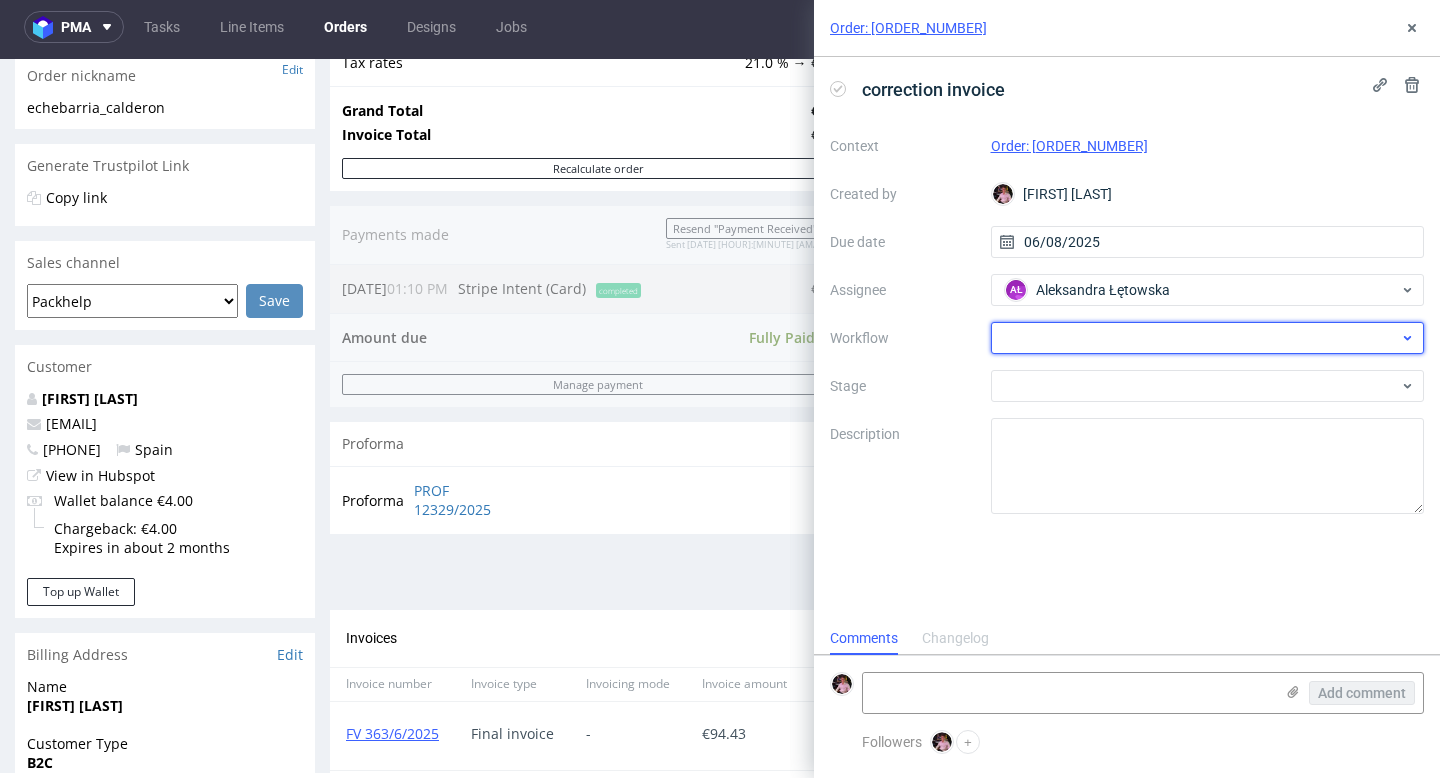 click at bounding box center [1208, 338] 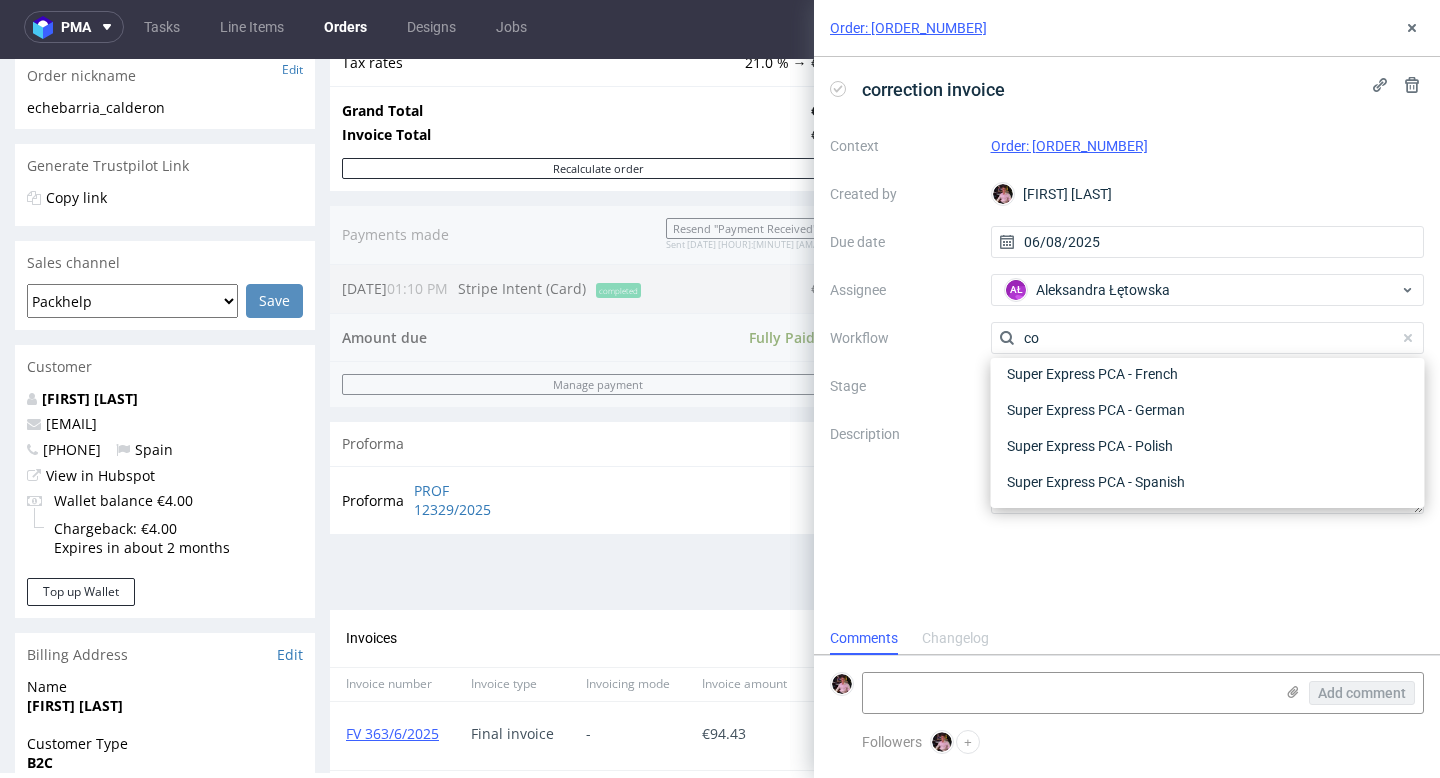 scroll, scrollTop: 0, scrollLeft: 0, axis: both 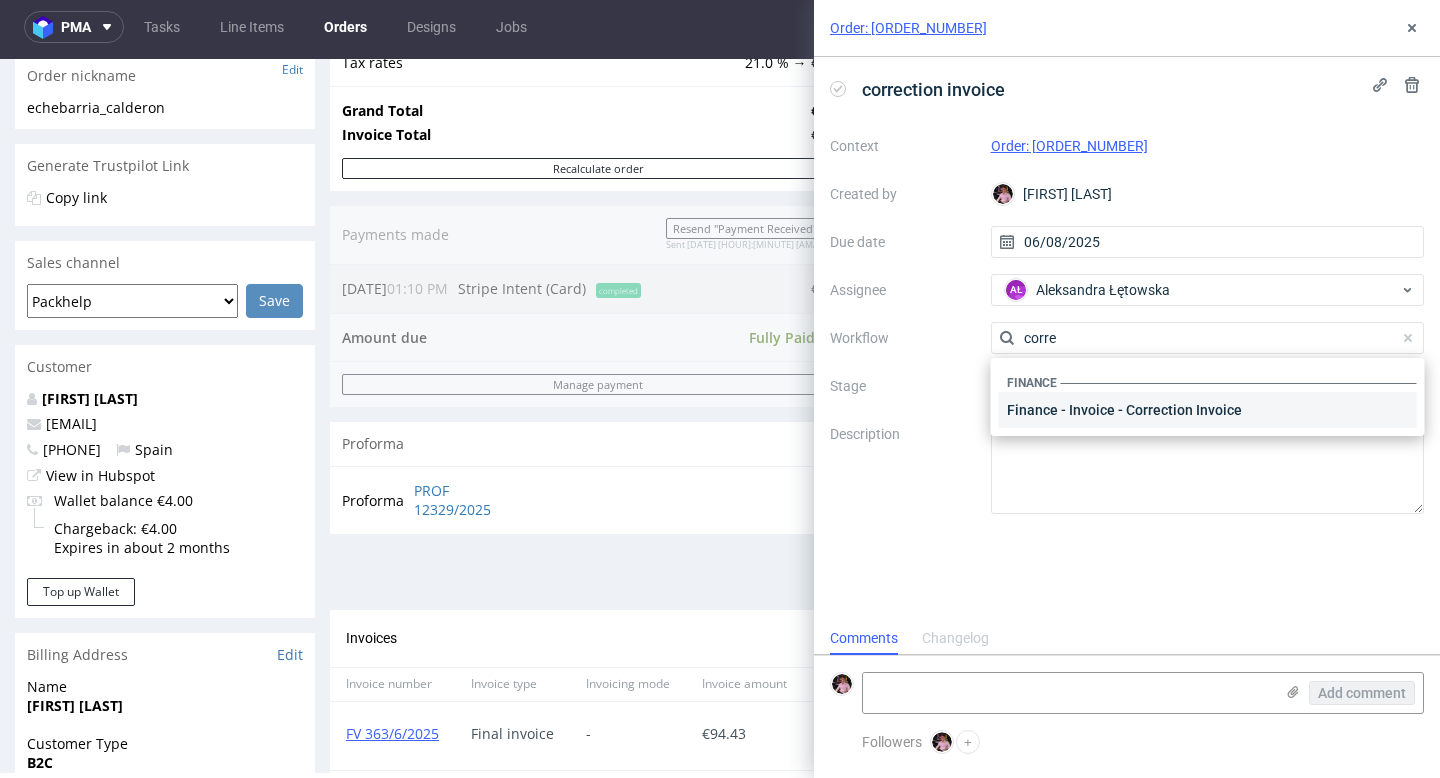 type on "corre" 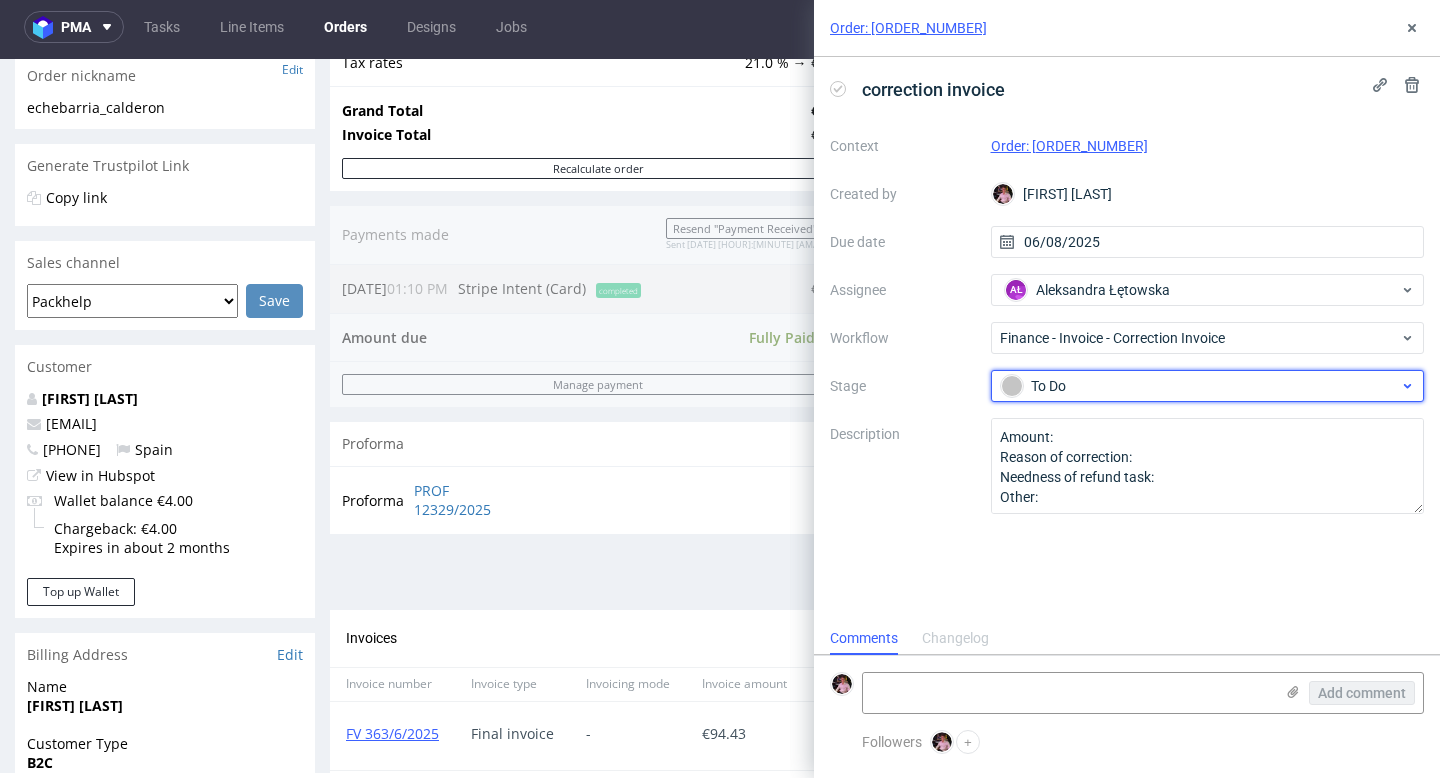 click on "To Do" at bounding box center [1200, 386] 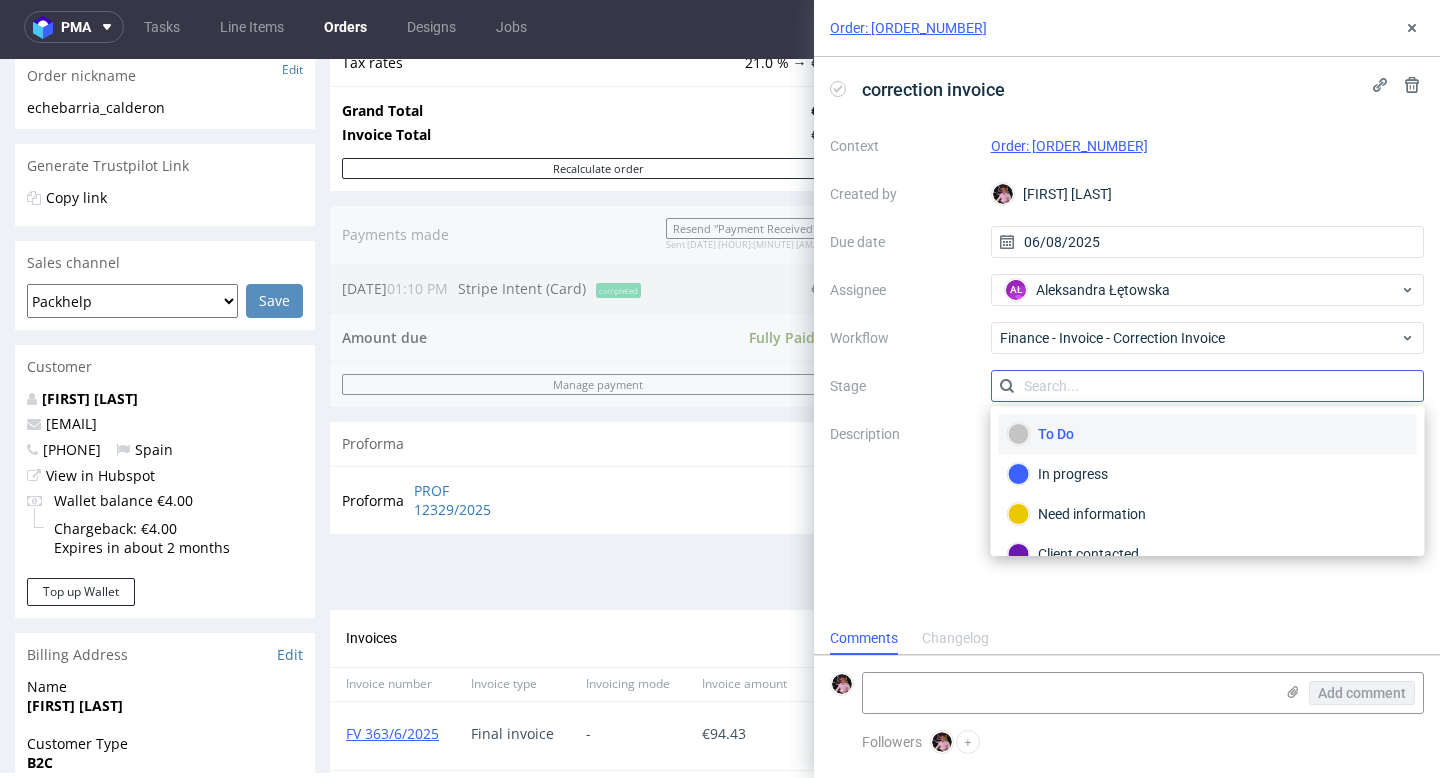 click at bounding box center [1208, 386] 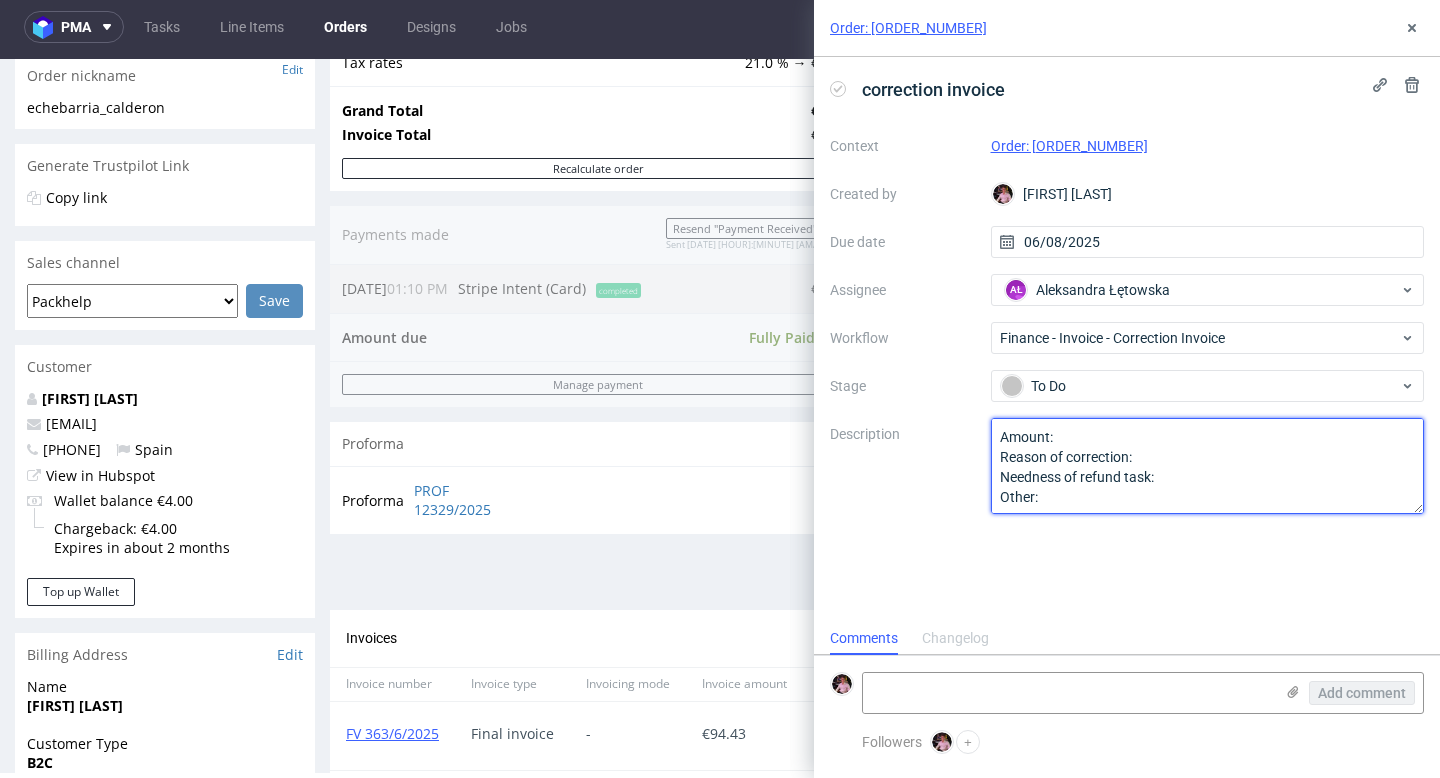 click on "Amount:
Reason of correction:
Needness of refund task:
Other:" at bounding box center (1208, 466) 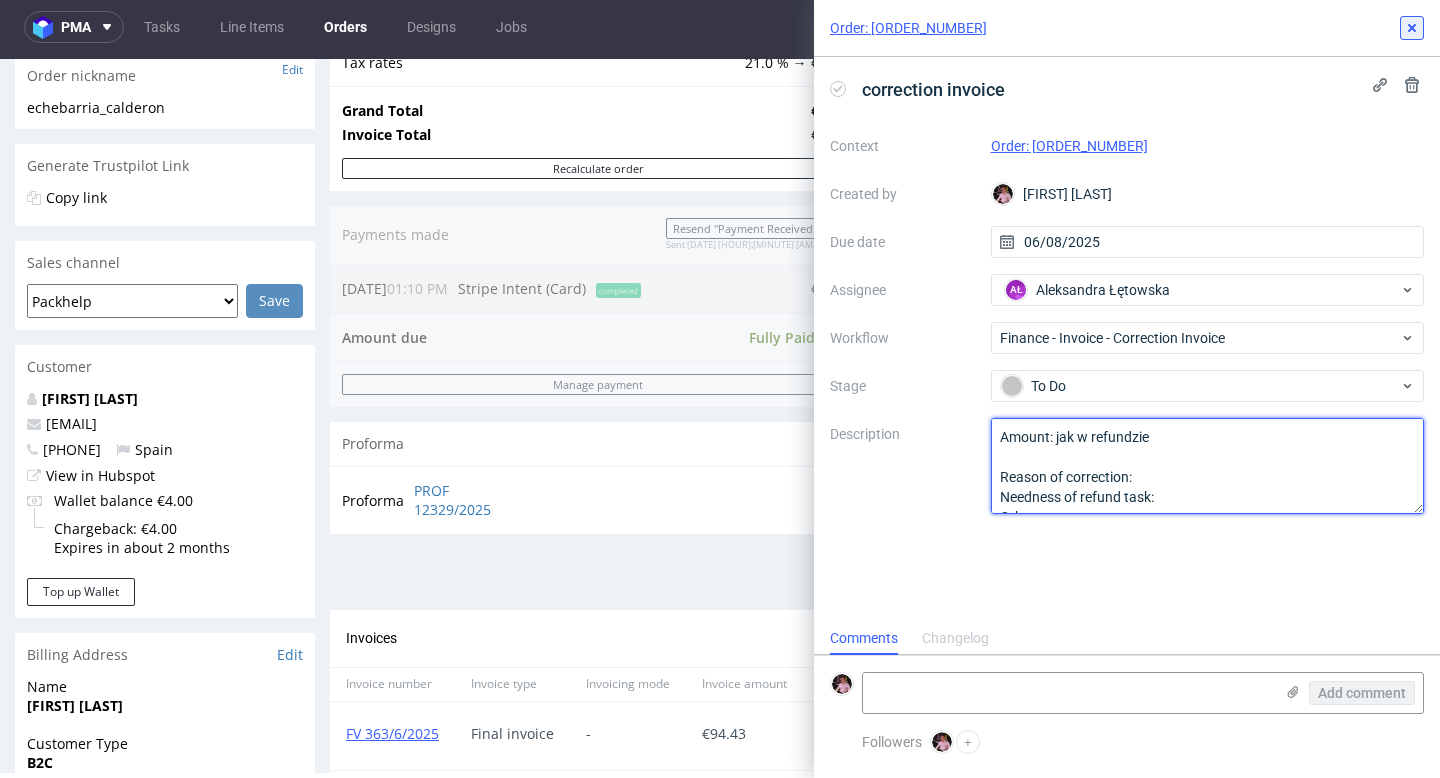 type on "Amount: jak w refundzie
Reason of correction:
Needness of refund task:
Other:" 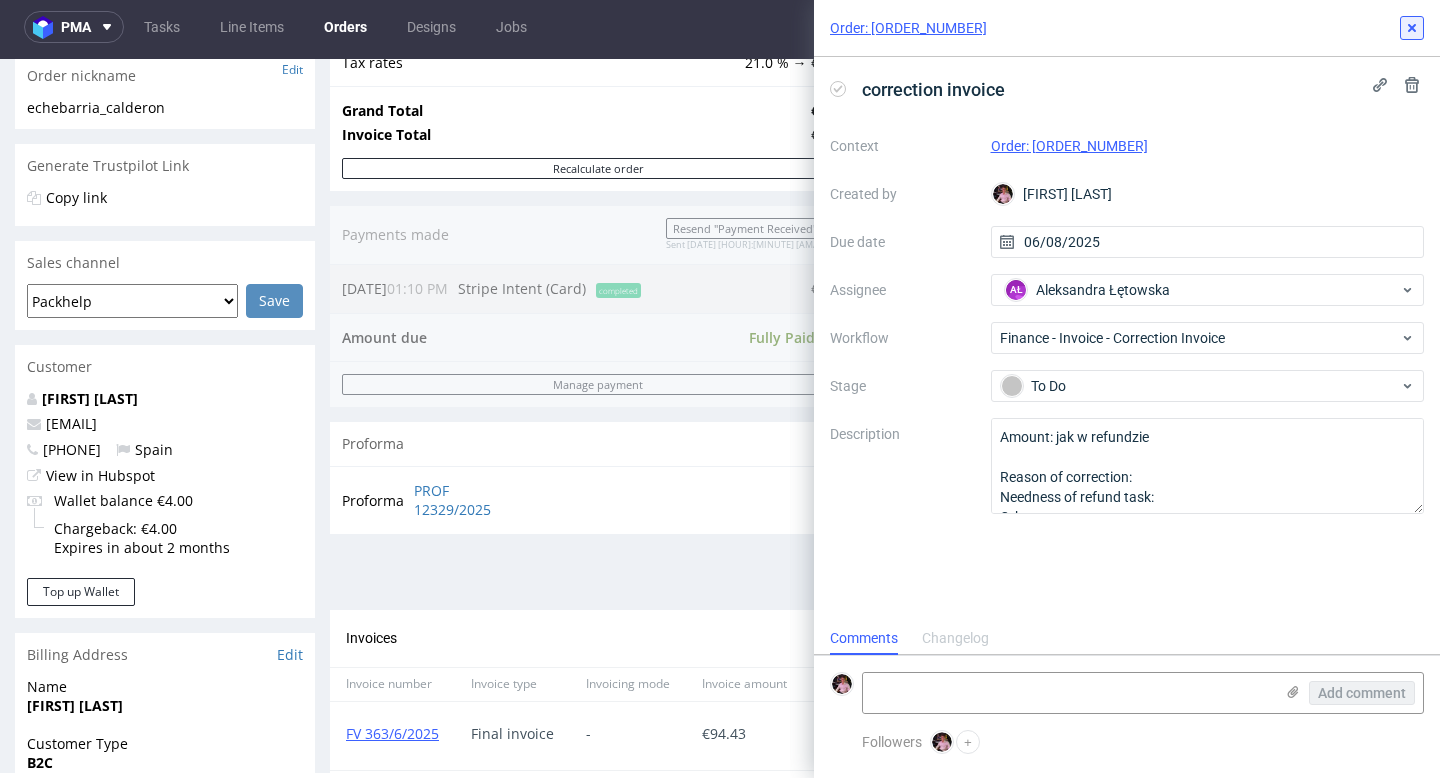 click 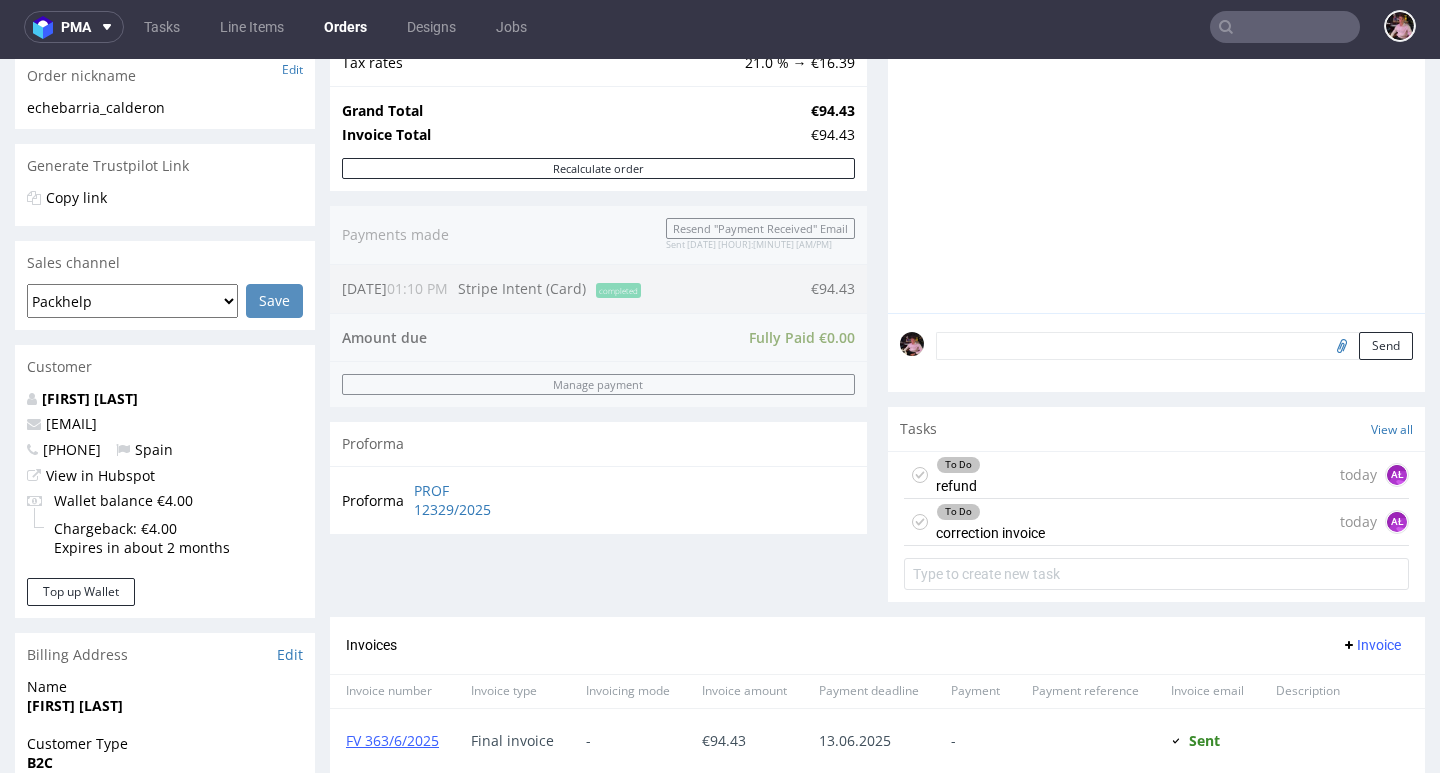 scroll, scrollTop: 0, scrollLeft: 0, axis: both 